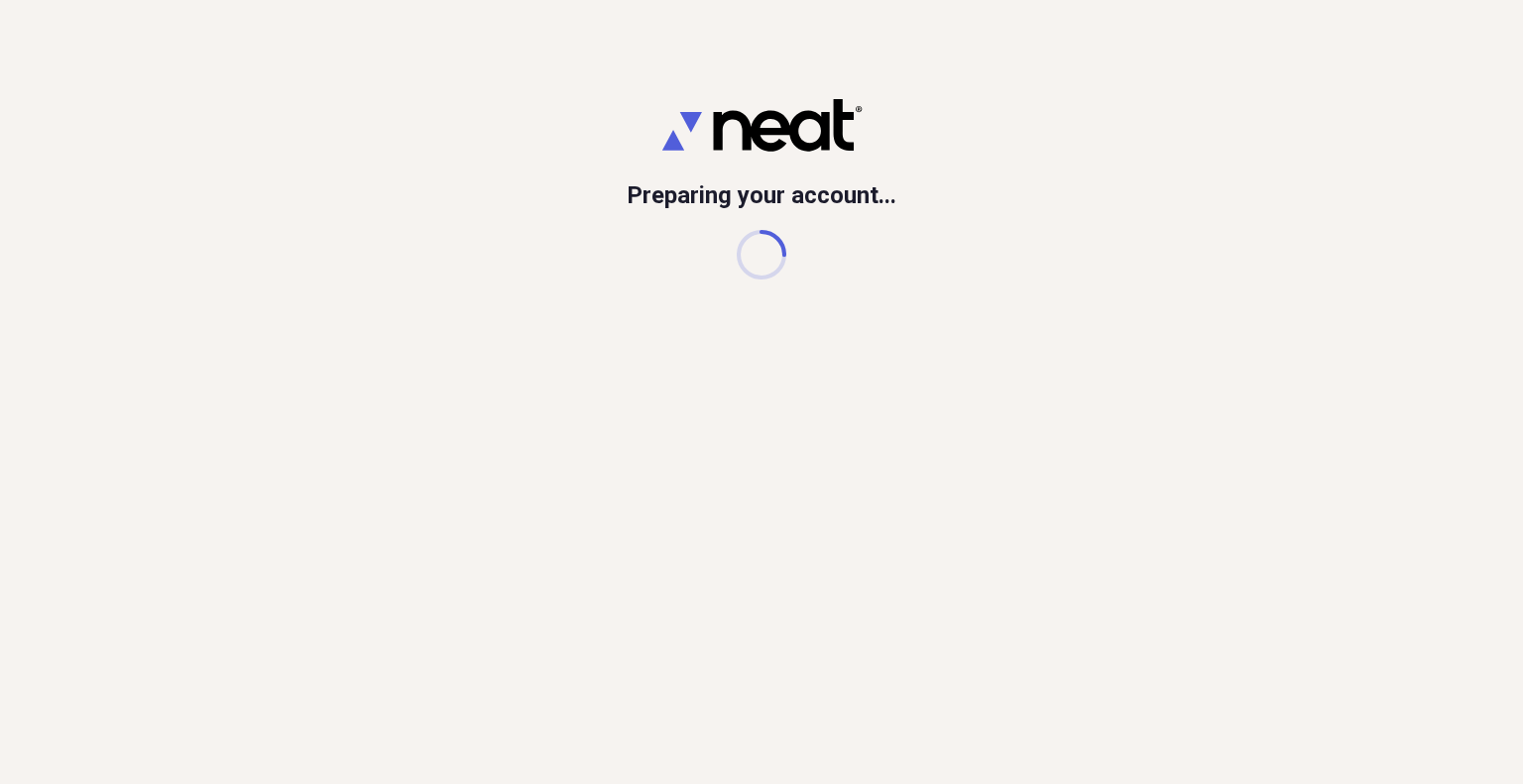 scroll, scrollTop: 0, scrollLeft: 0, axis: both 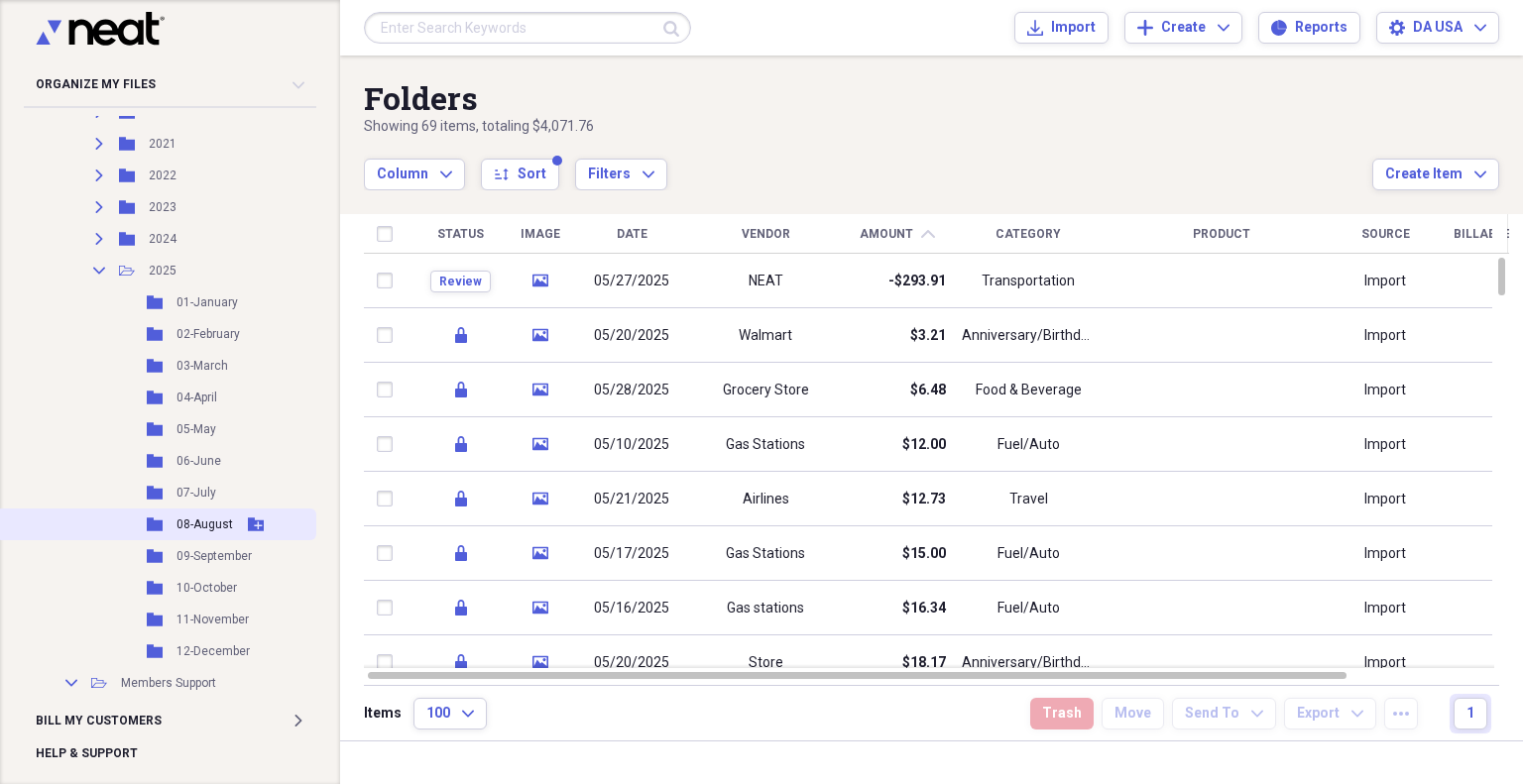 click 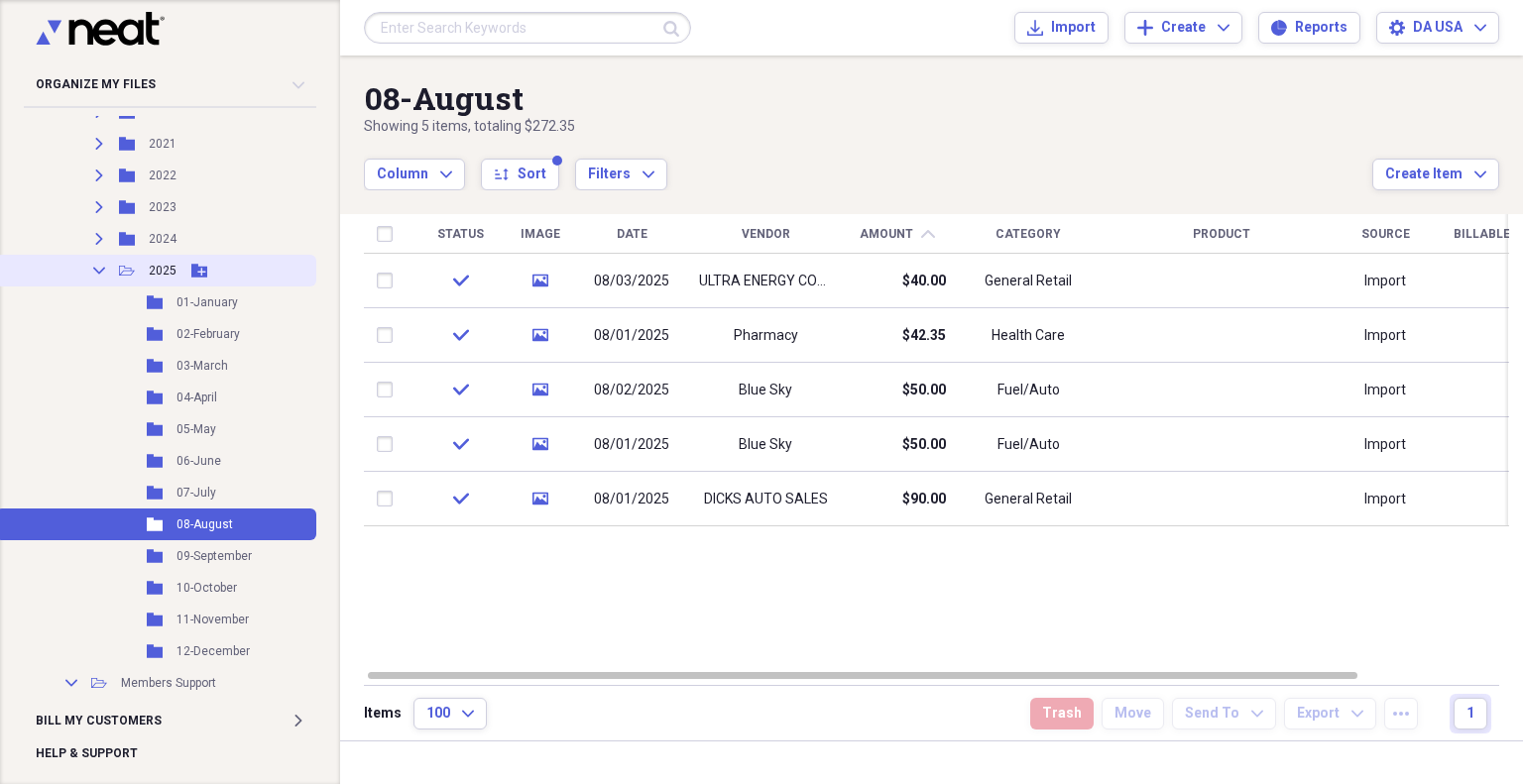 click 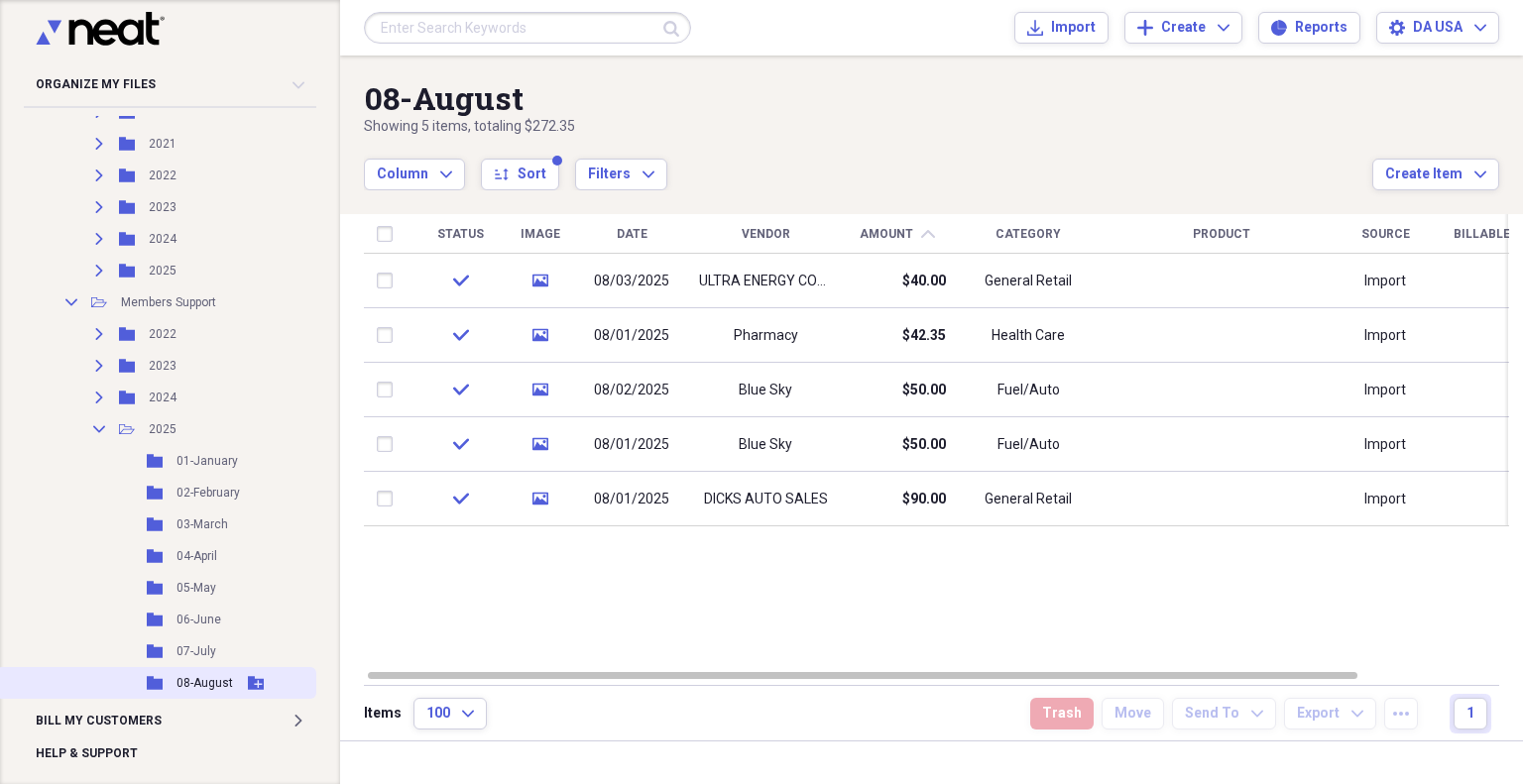 click 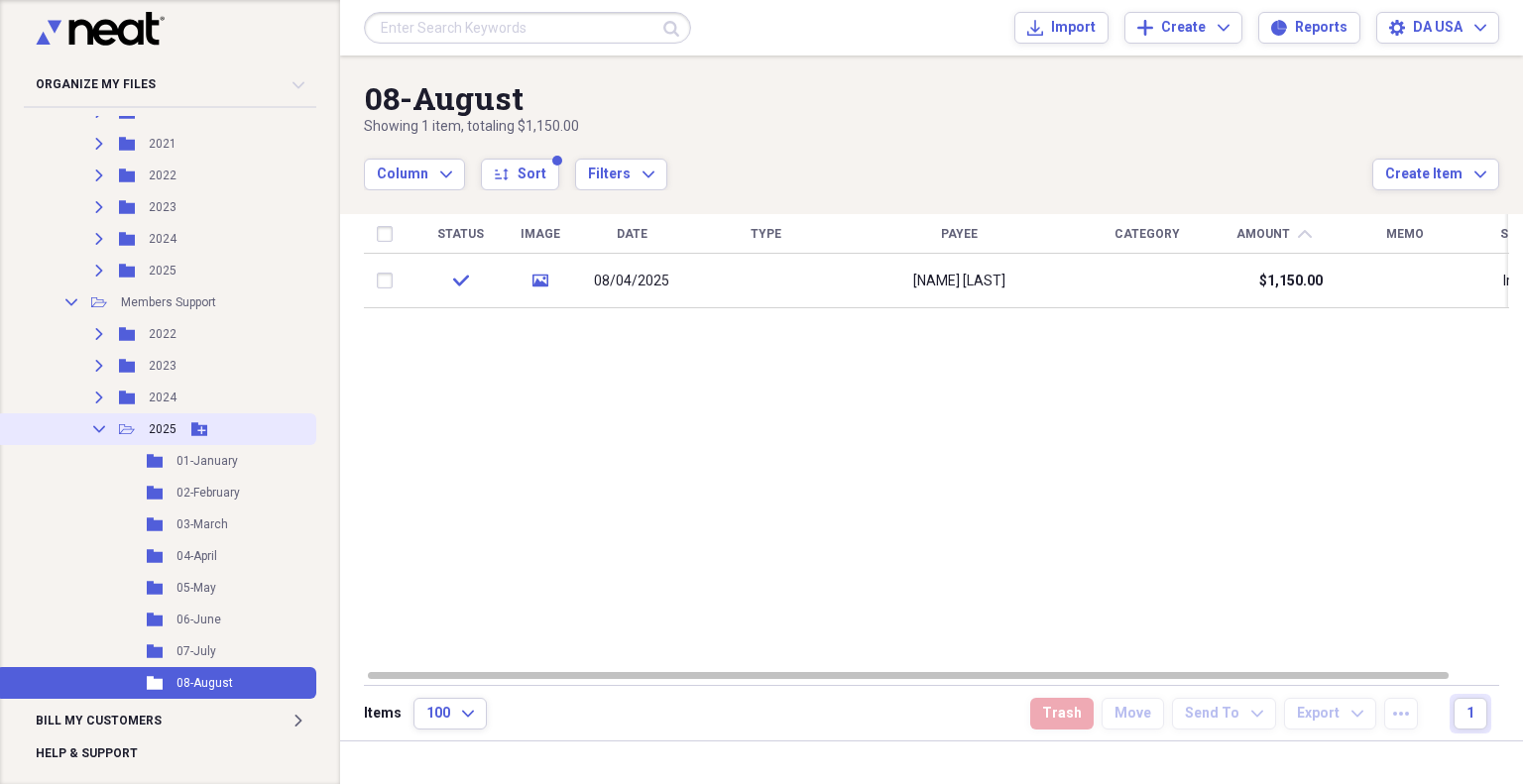 click on "Collapse" 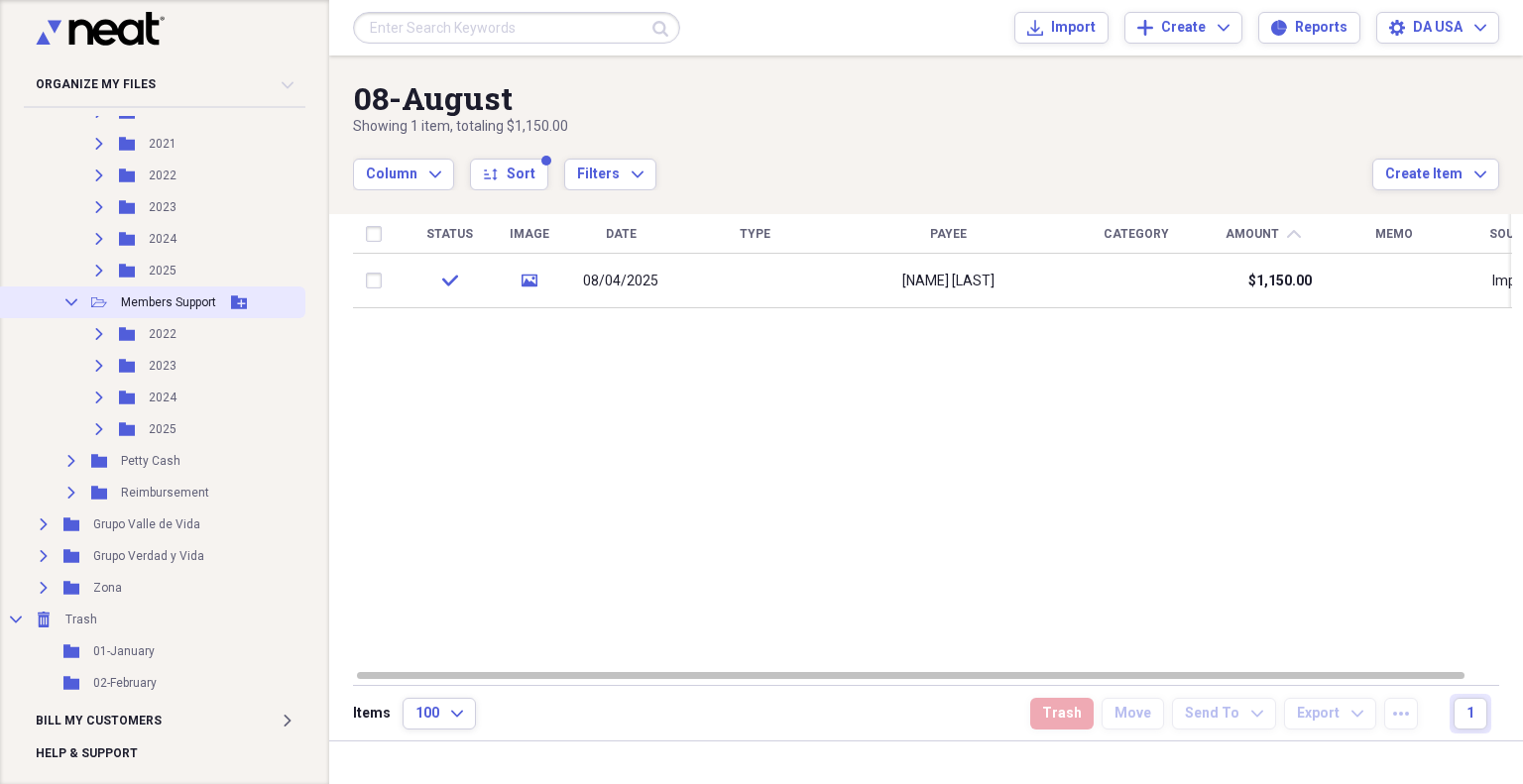click on "Collapse" at bounding box center [71, 302] 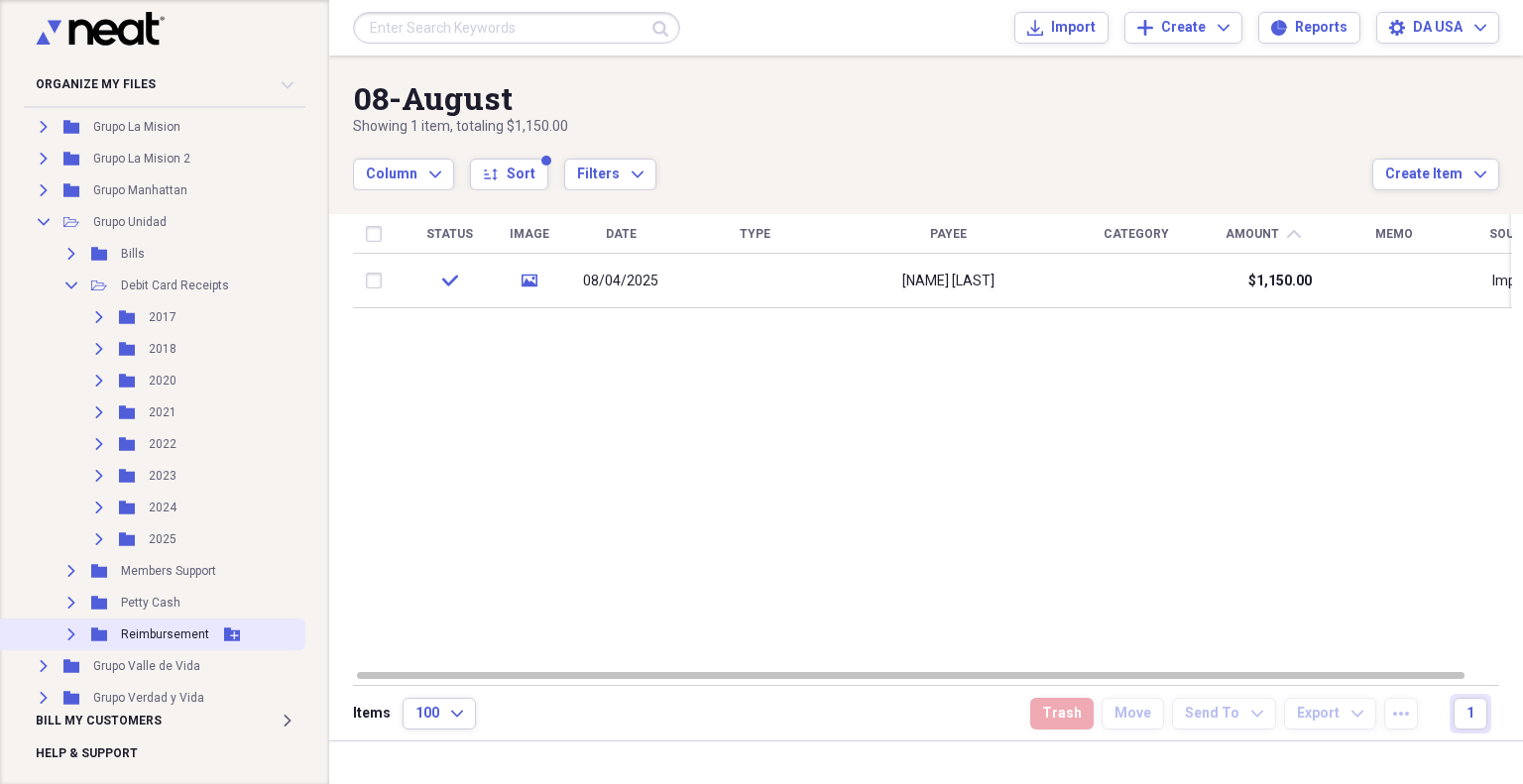 scroll, scrollTop: 165, scrollLeft: 0, axis: vertical 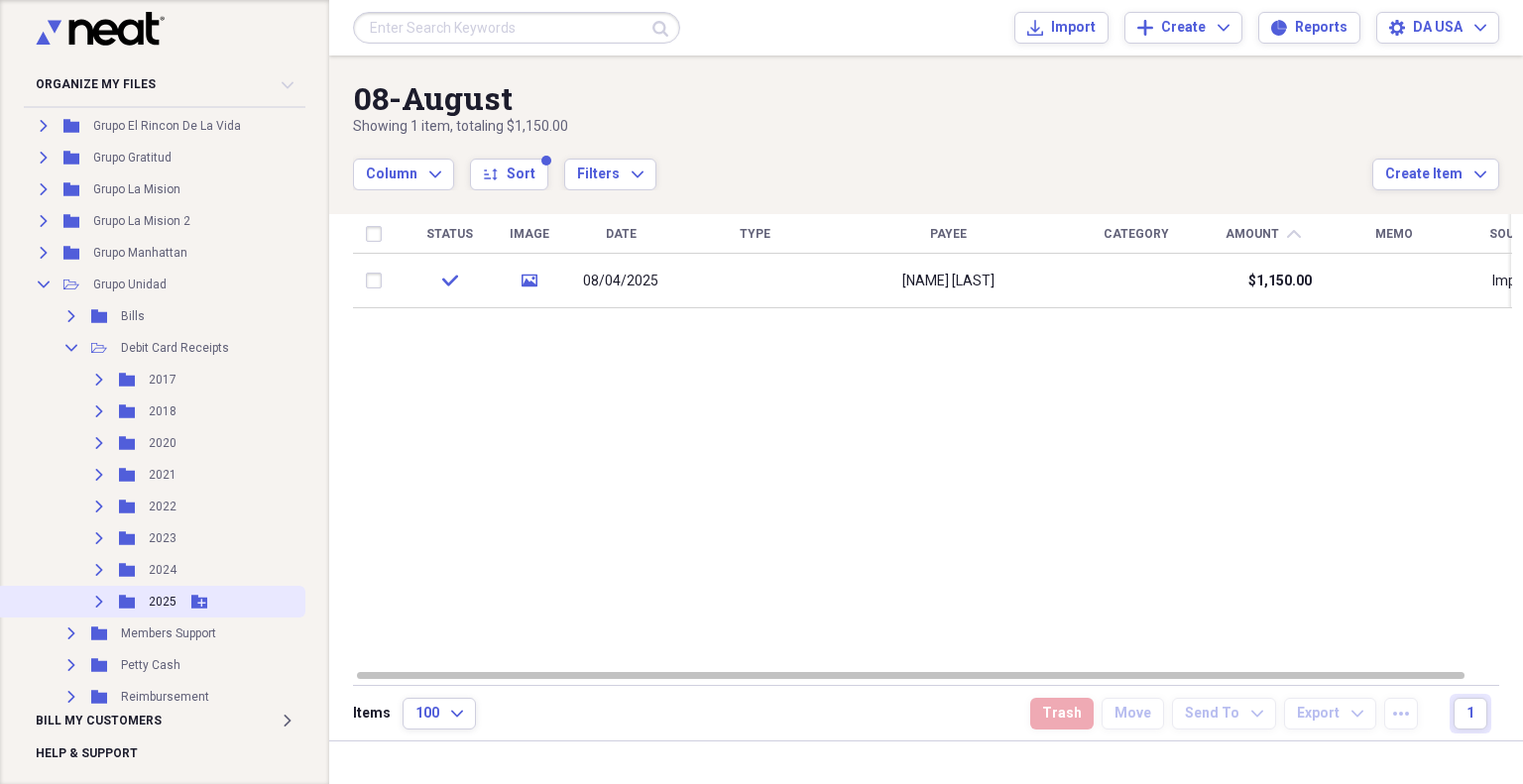 click 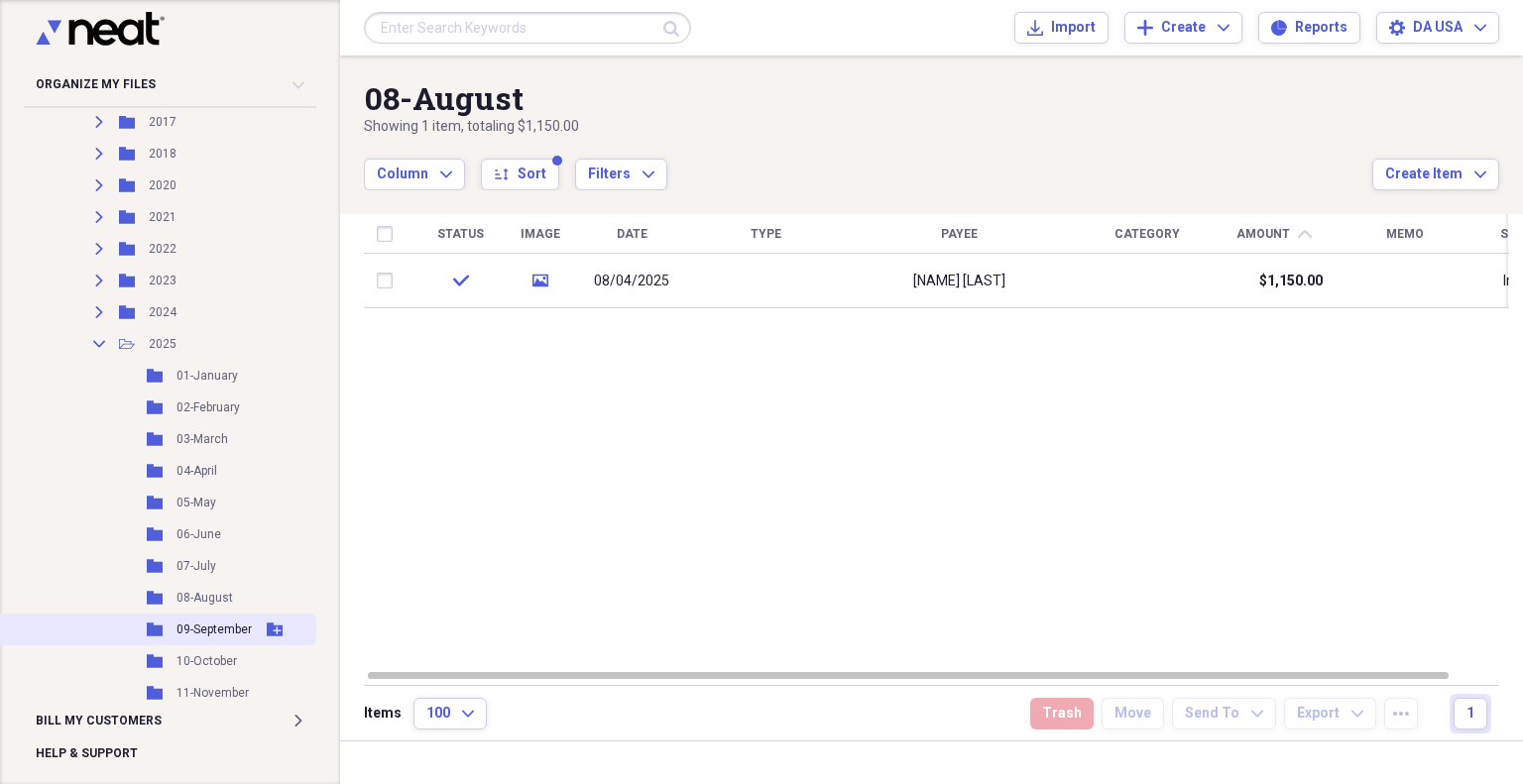 scroll, scrollTop: 496, scrollLeft: 0, axis: vertical 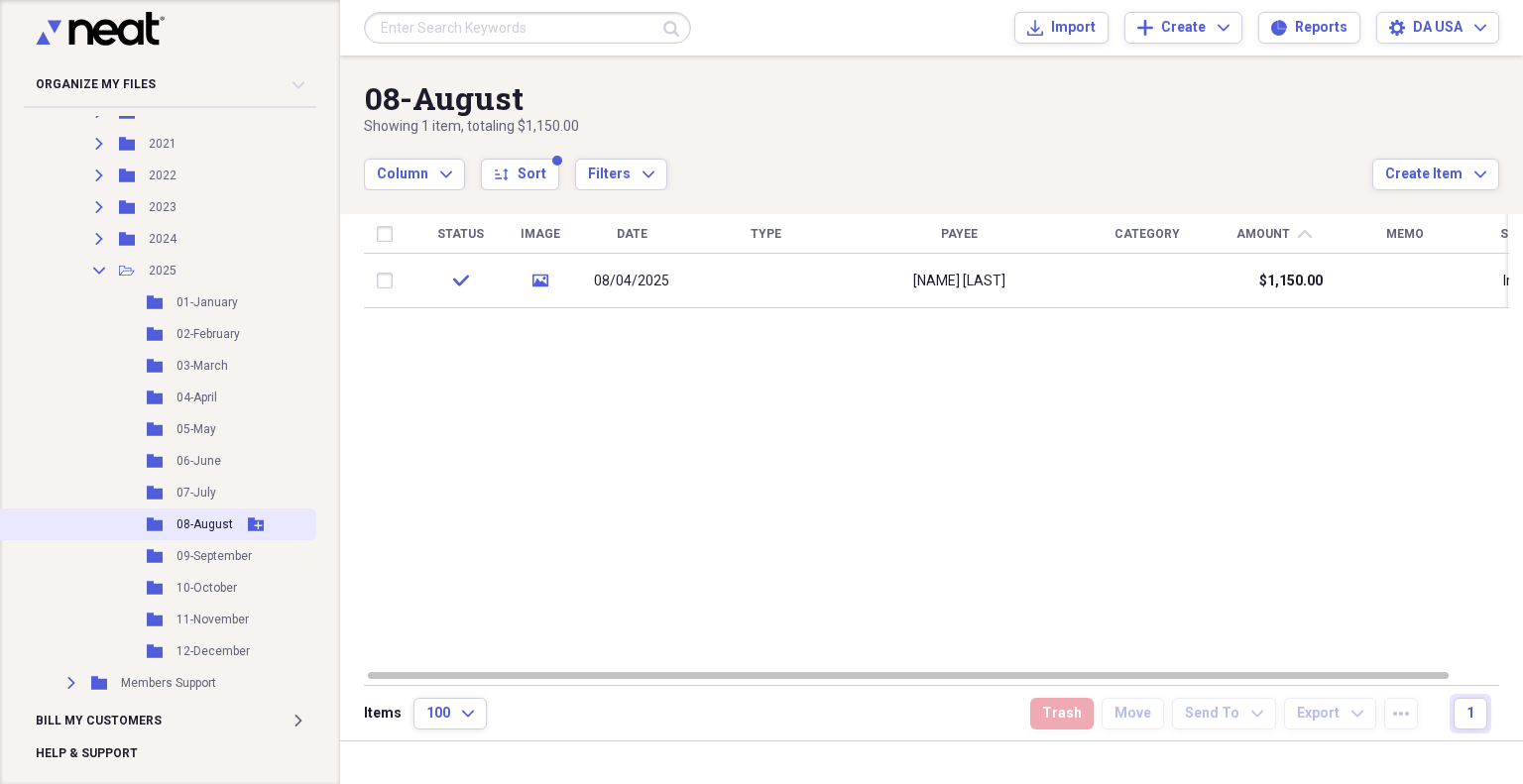 click on "Folder 08-August Add Folder" at bounding box center [156, 524] 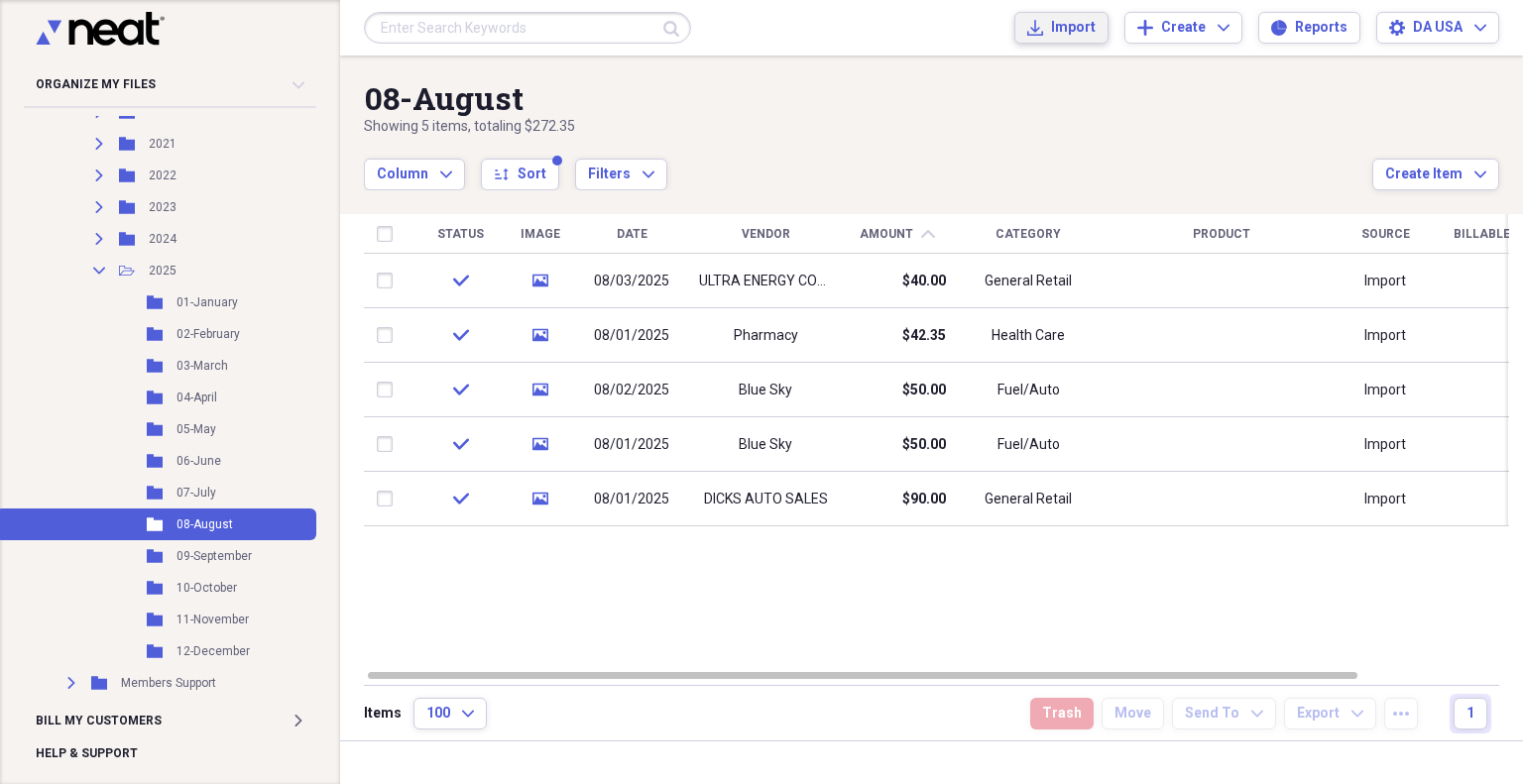 click on "Import" at bounding box center (1073, 28) 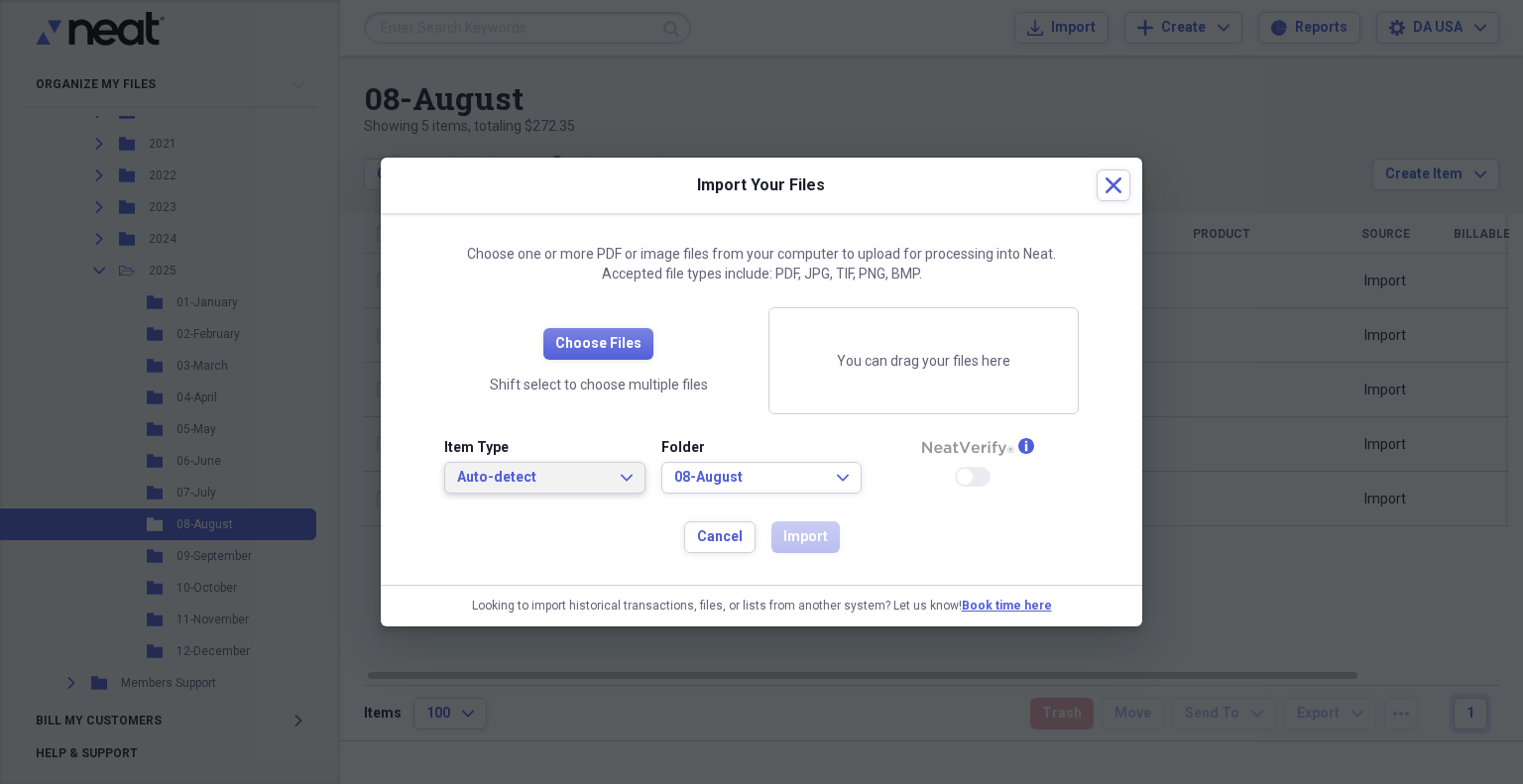 click on "Auto-detect Expand" at bounding box center [544, 478] 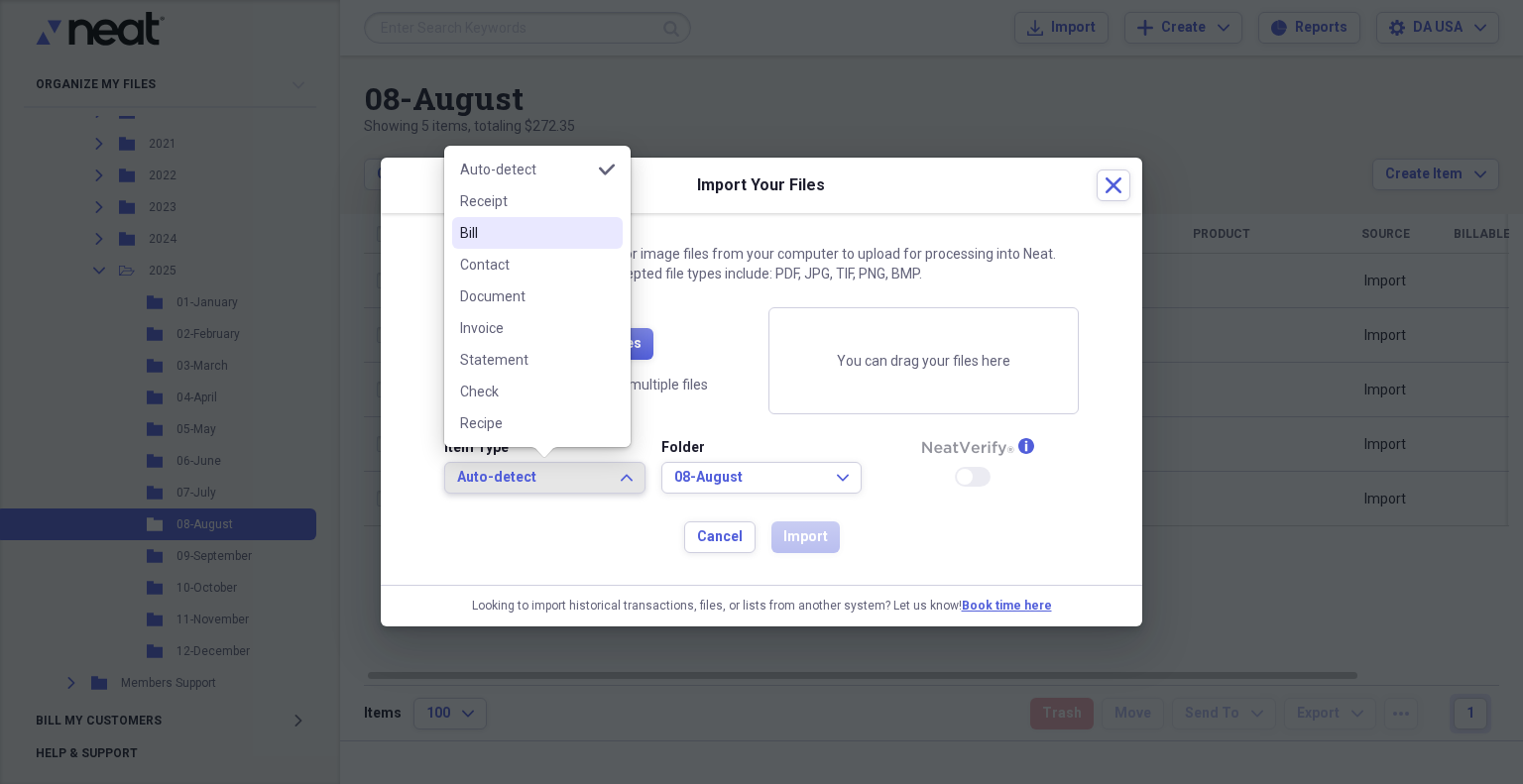 click on "Bill" at bounding box center [537, 233] 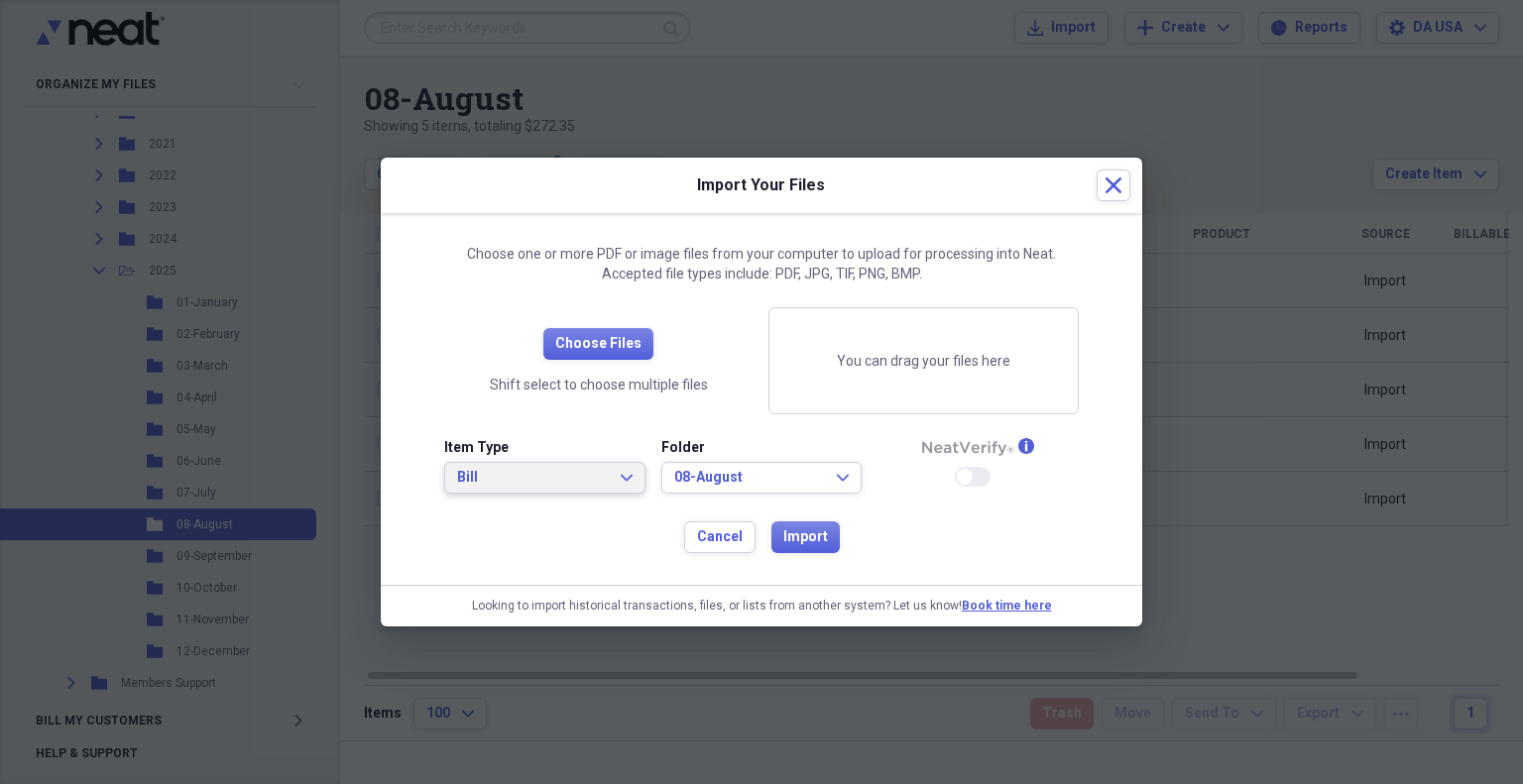 click on "Item Type Bill Expand Folder [DAY]-[MONTH] Expand info Enable Neat Verify" at bounding box center (762, 474) 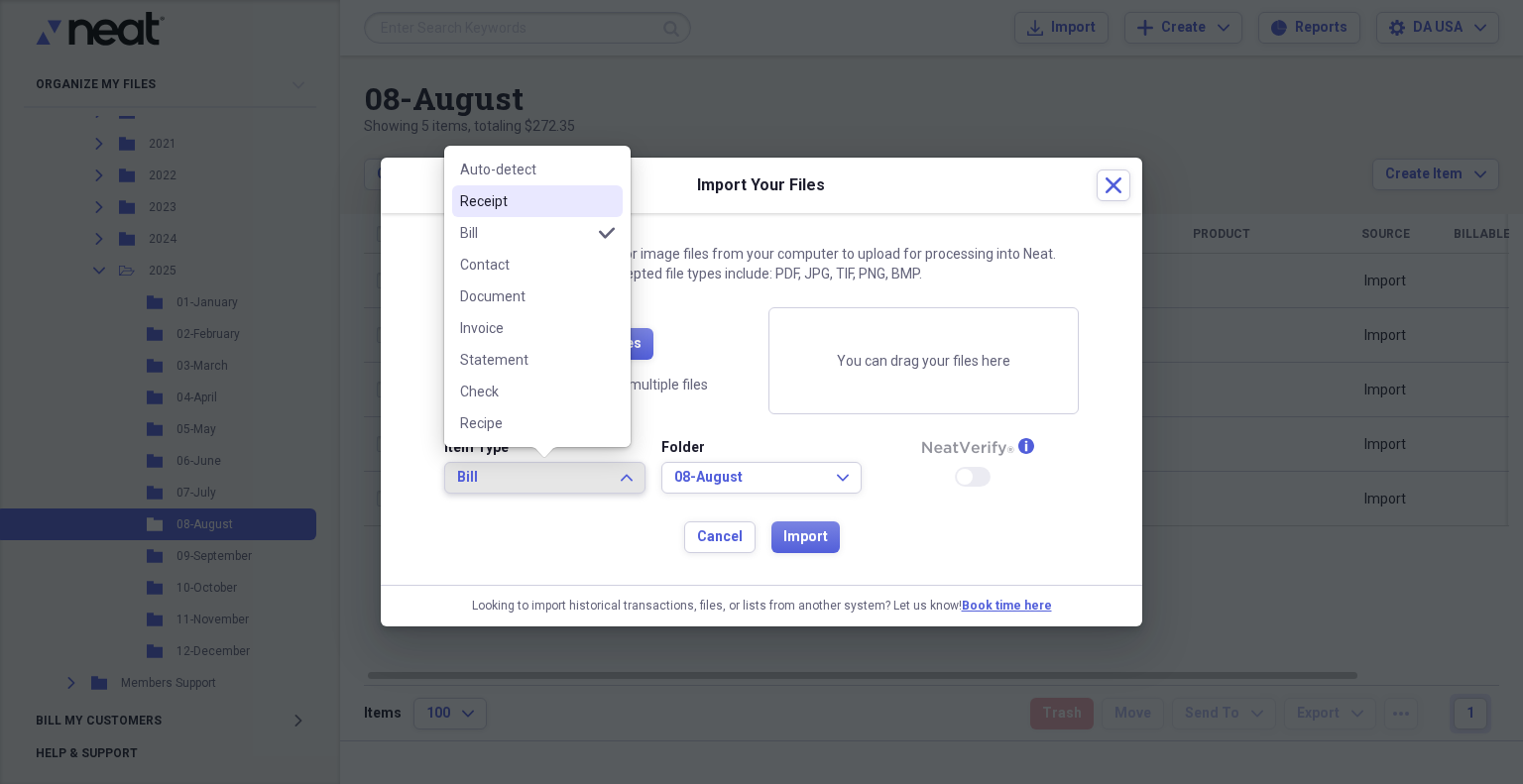 click on "Receipt" at bounding box center [526, 201] 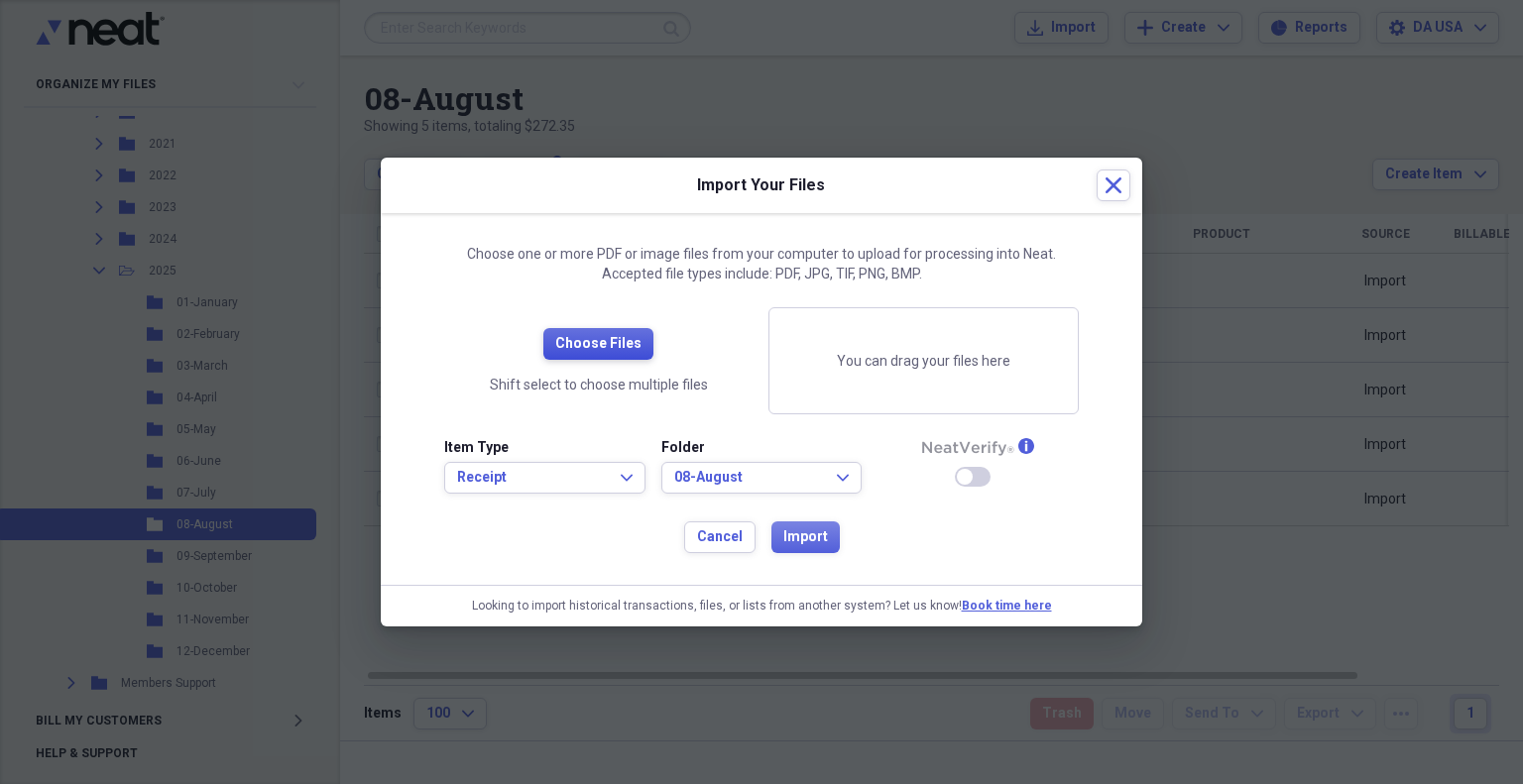 click on "Choose Files" at bounding box center (598, 344) 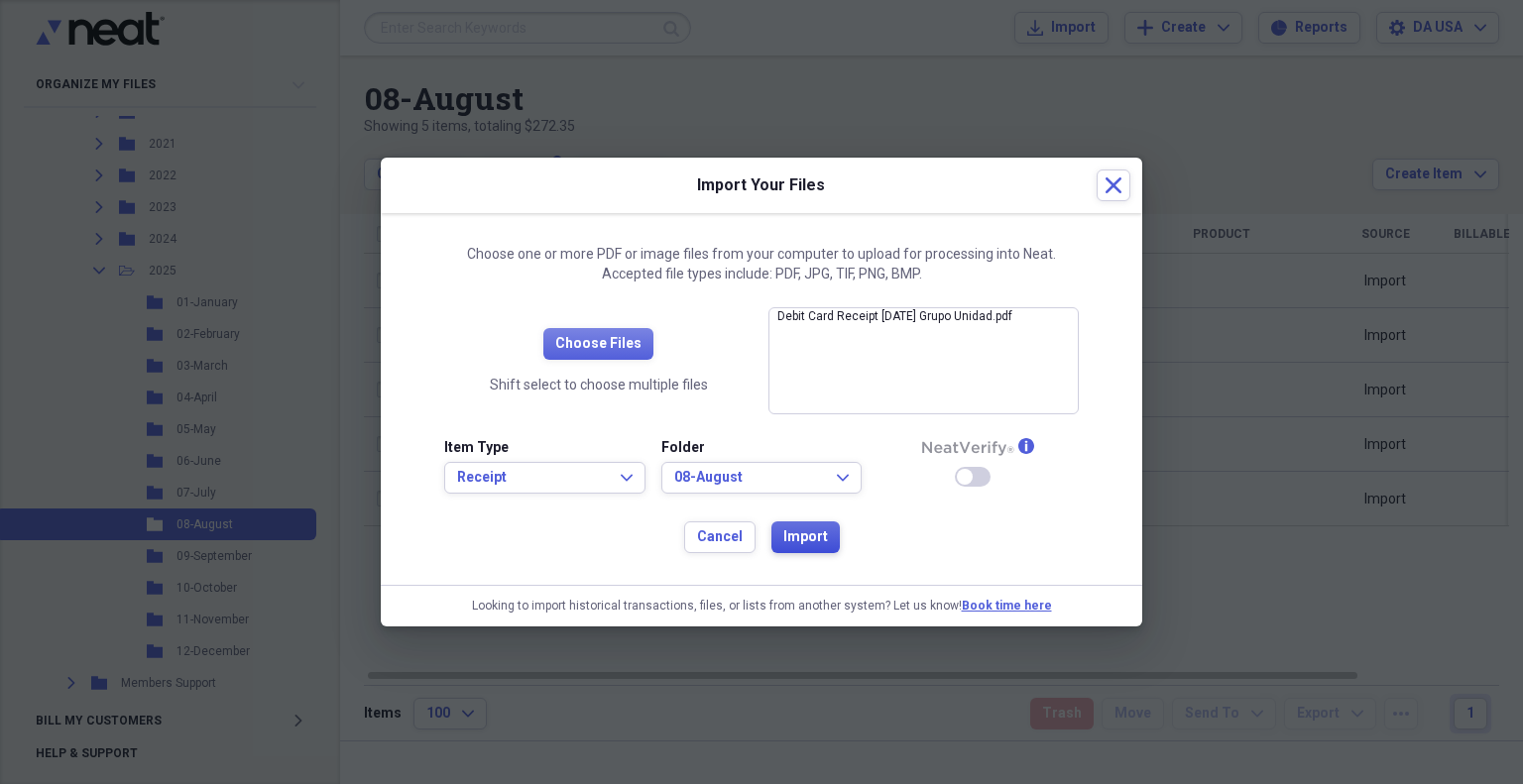 drag, startPoint x: 821, startPoint y: 549, endPoint x: 821, endPoint y: 538, distance: 11 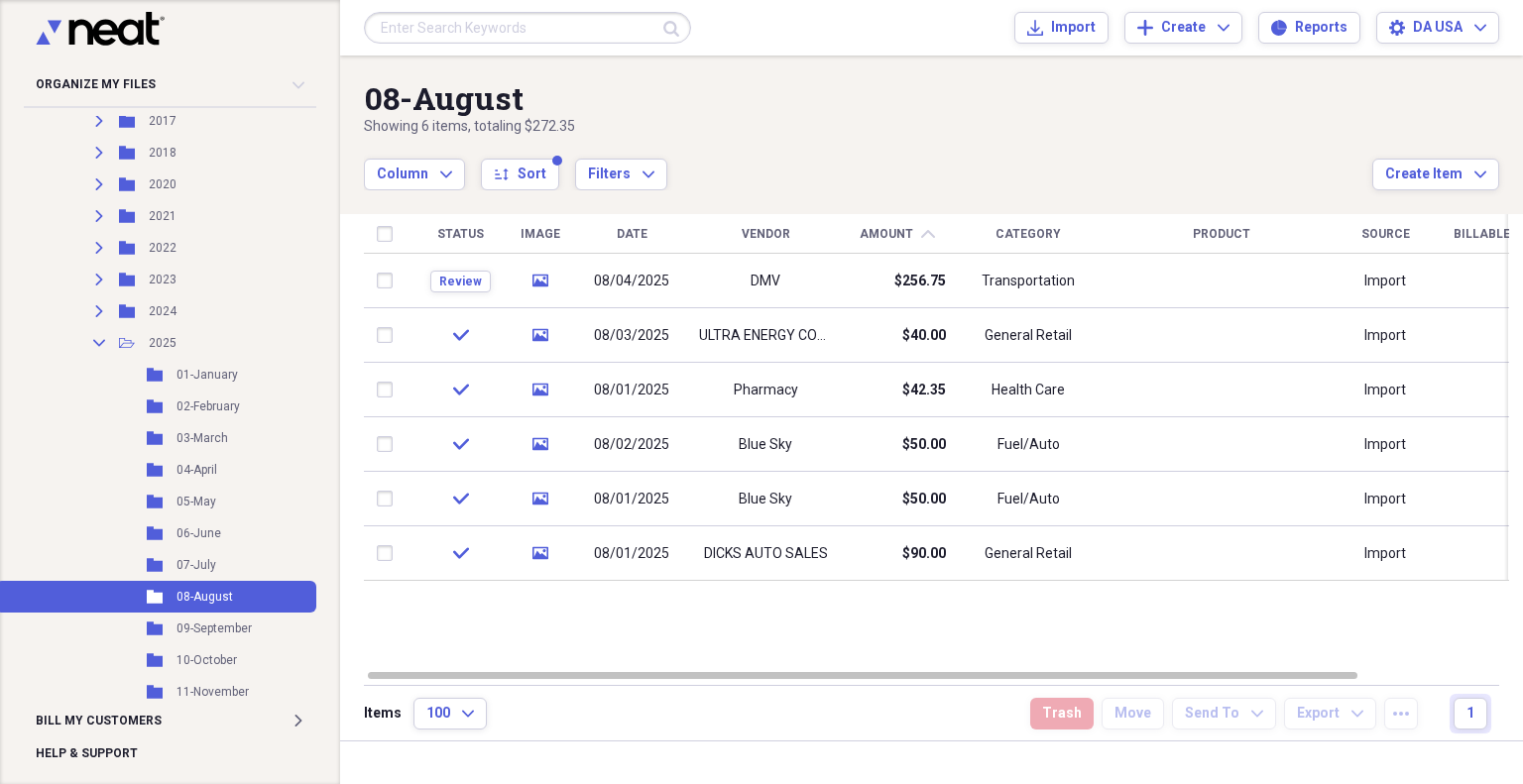 scroll, scrollTop: 431, scrollLeft: 0, axis: vertical 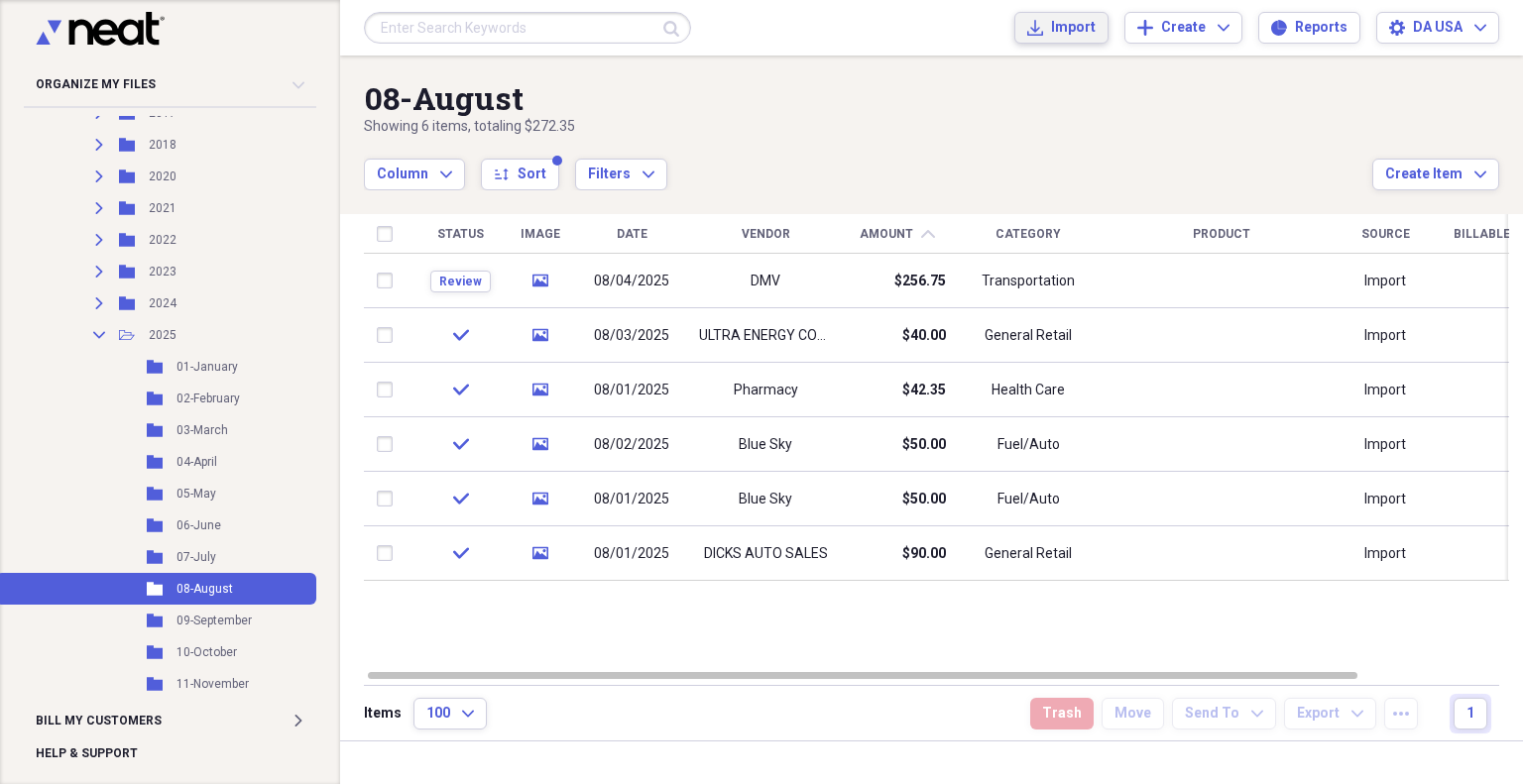 click on "Import Import" at bounding box center (1061, 28) 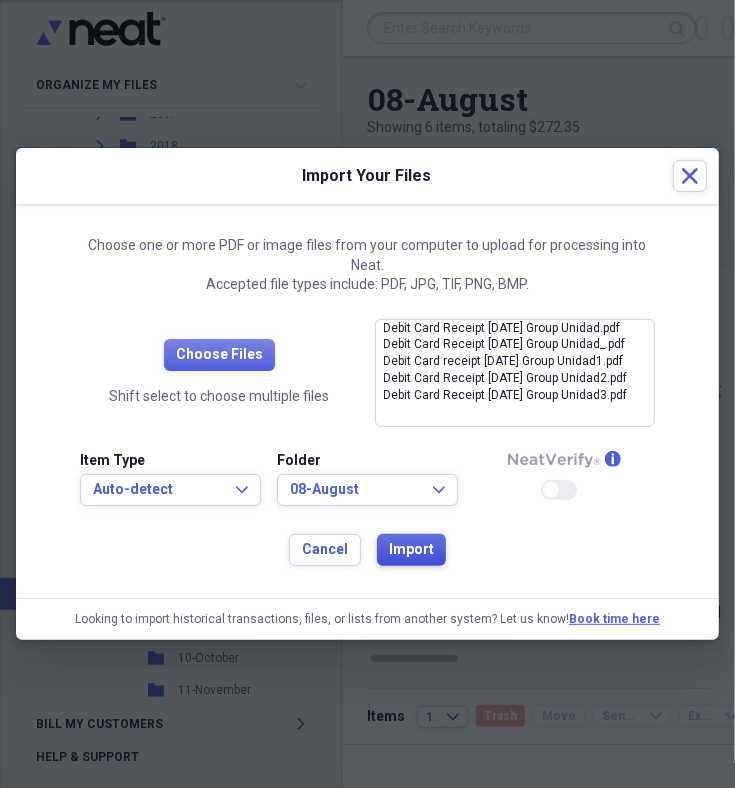 click on "Import" at bounding box center (411, 550) 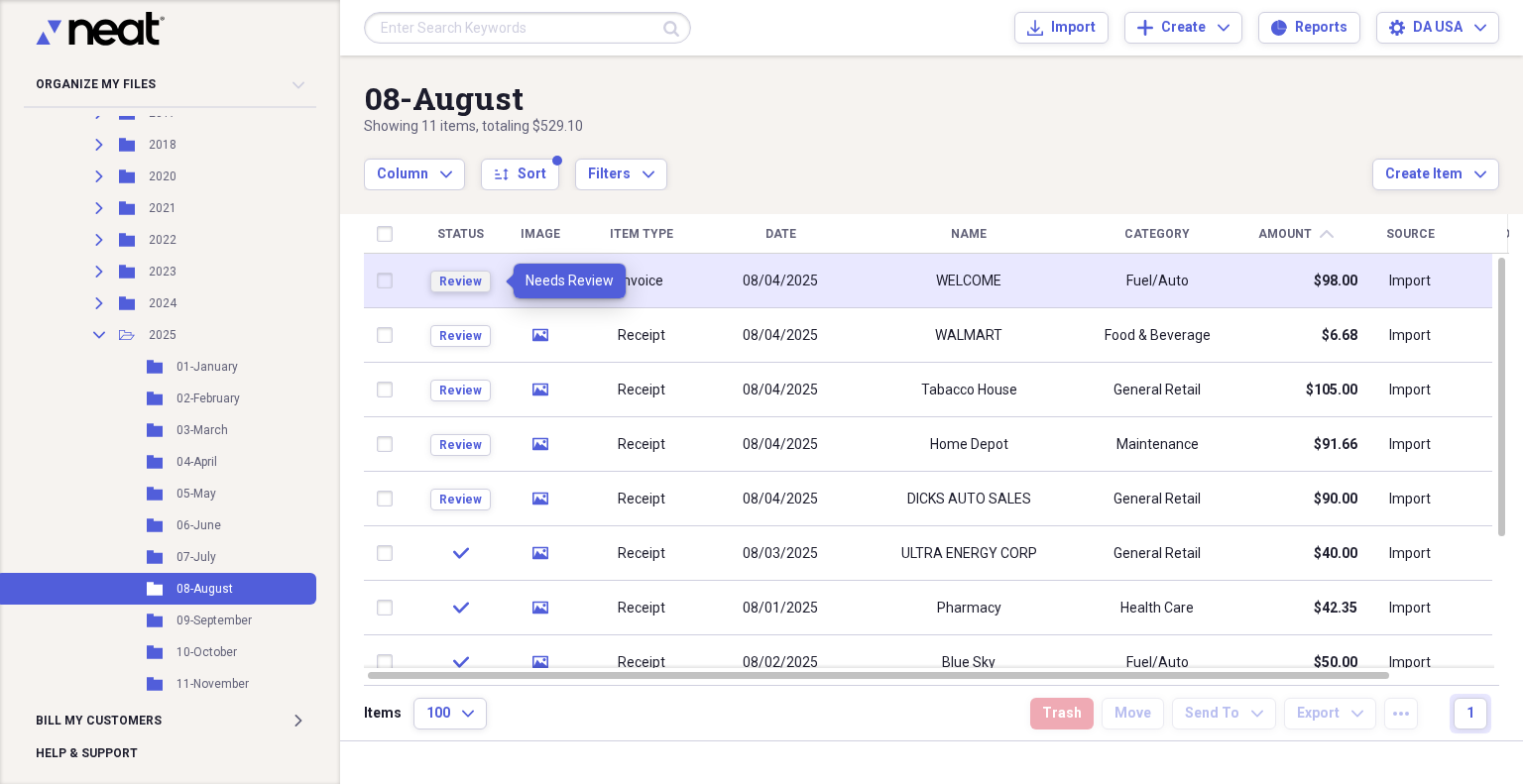 click on "Review" at bounding box center [460, 281] 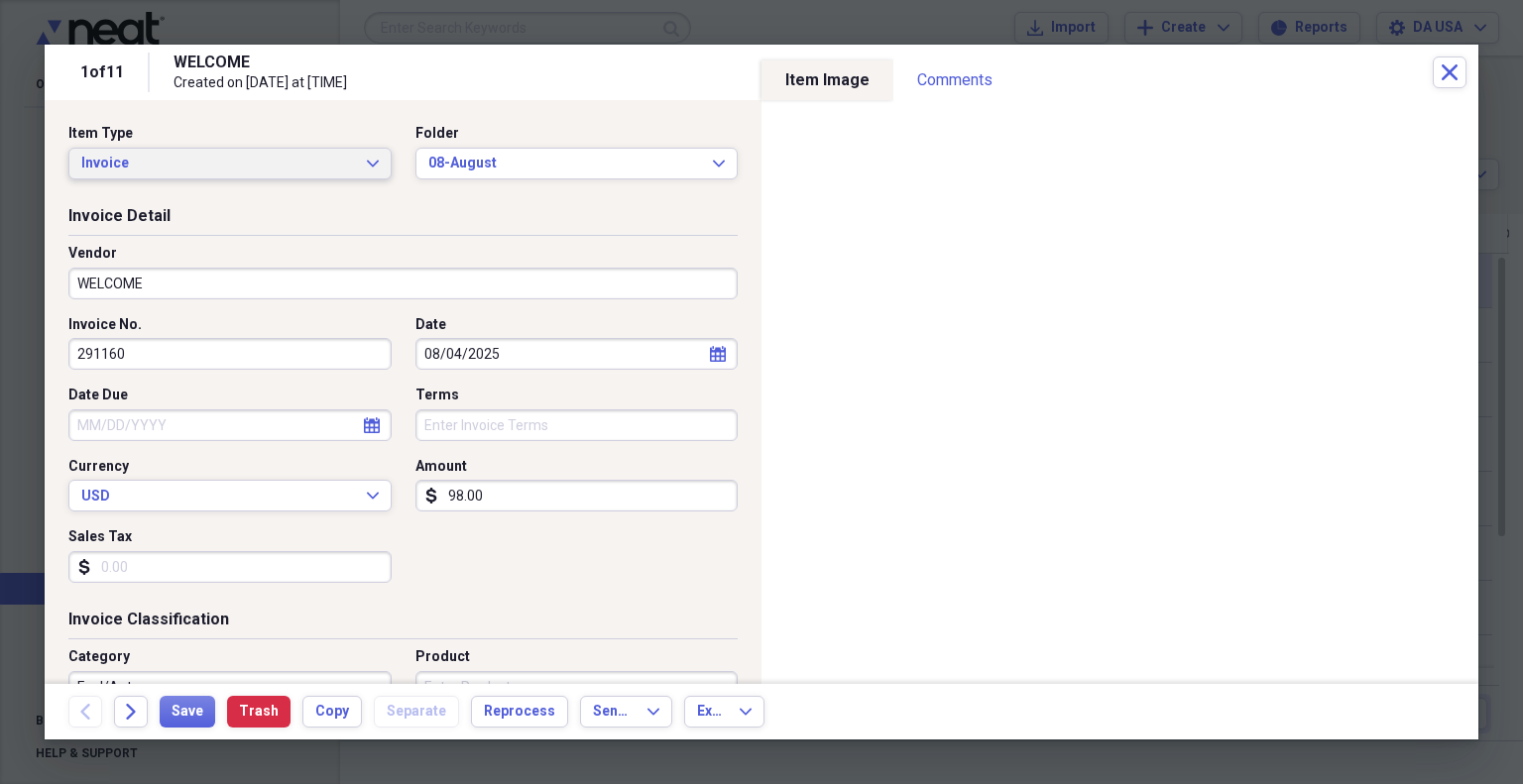 click on "Invoice Expand" at bounding box center [230, 164] 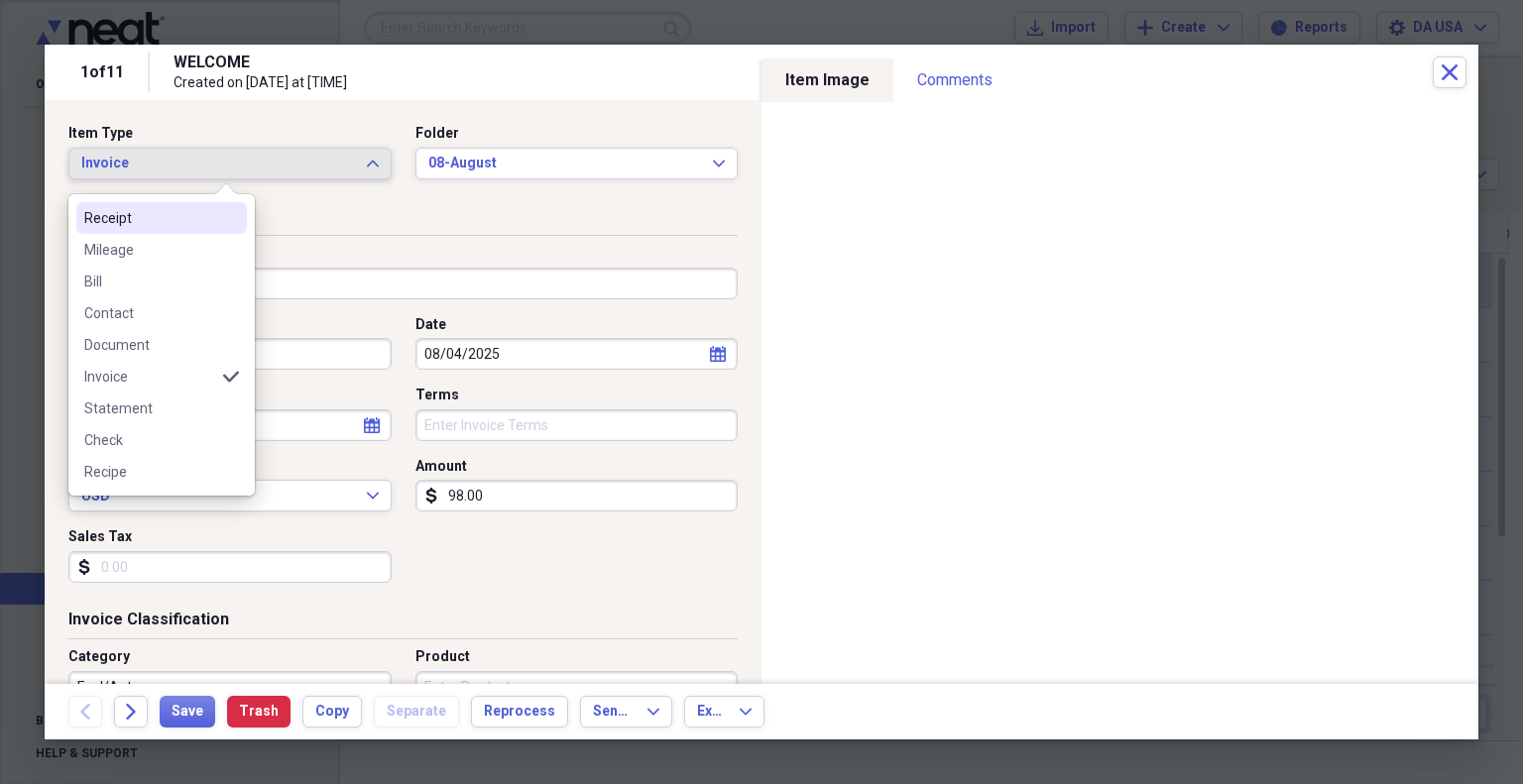click on "Receipt" at bounding box center (162, 218) 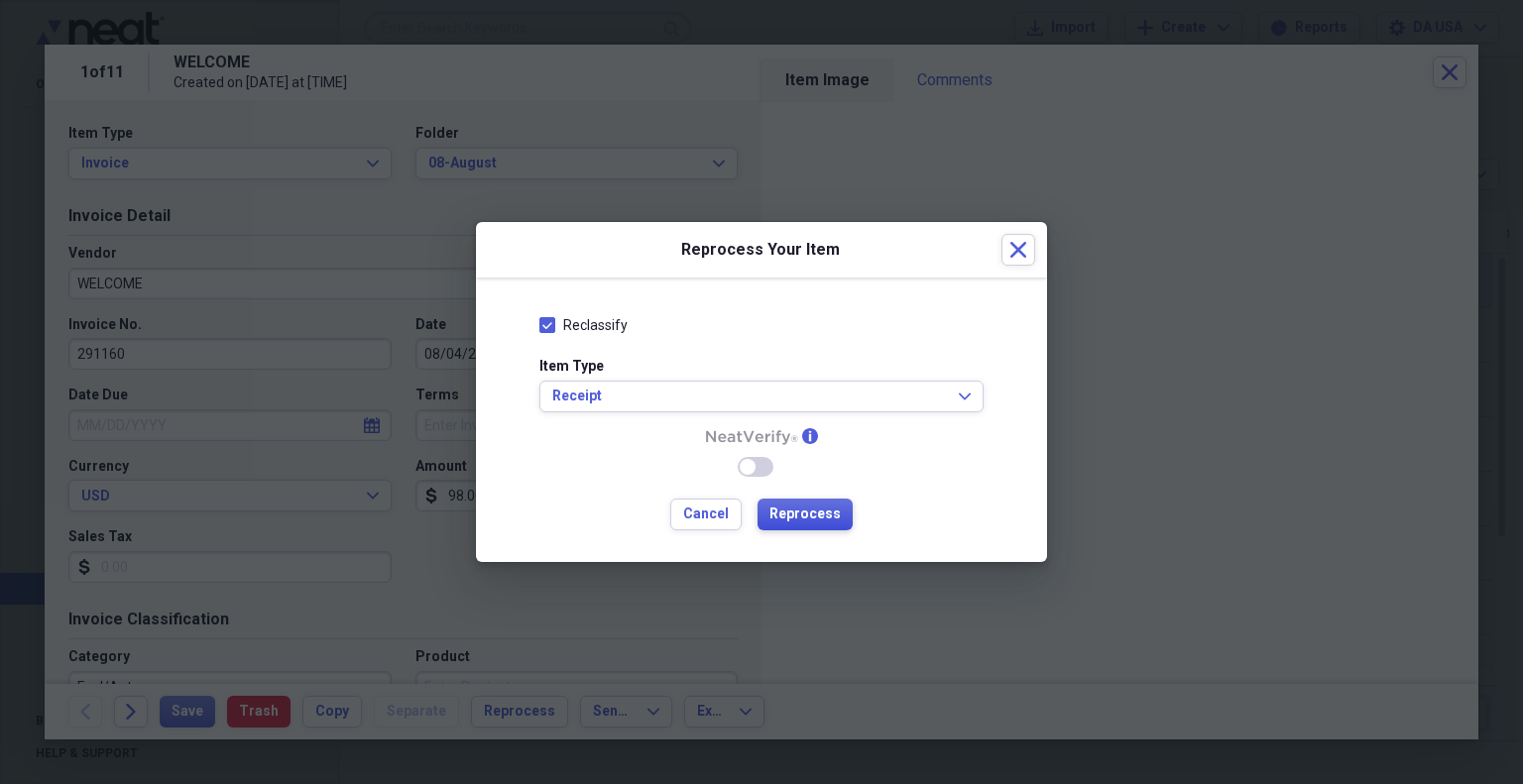 click on "Reprocess" at bounding box center (805, 514) 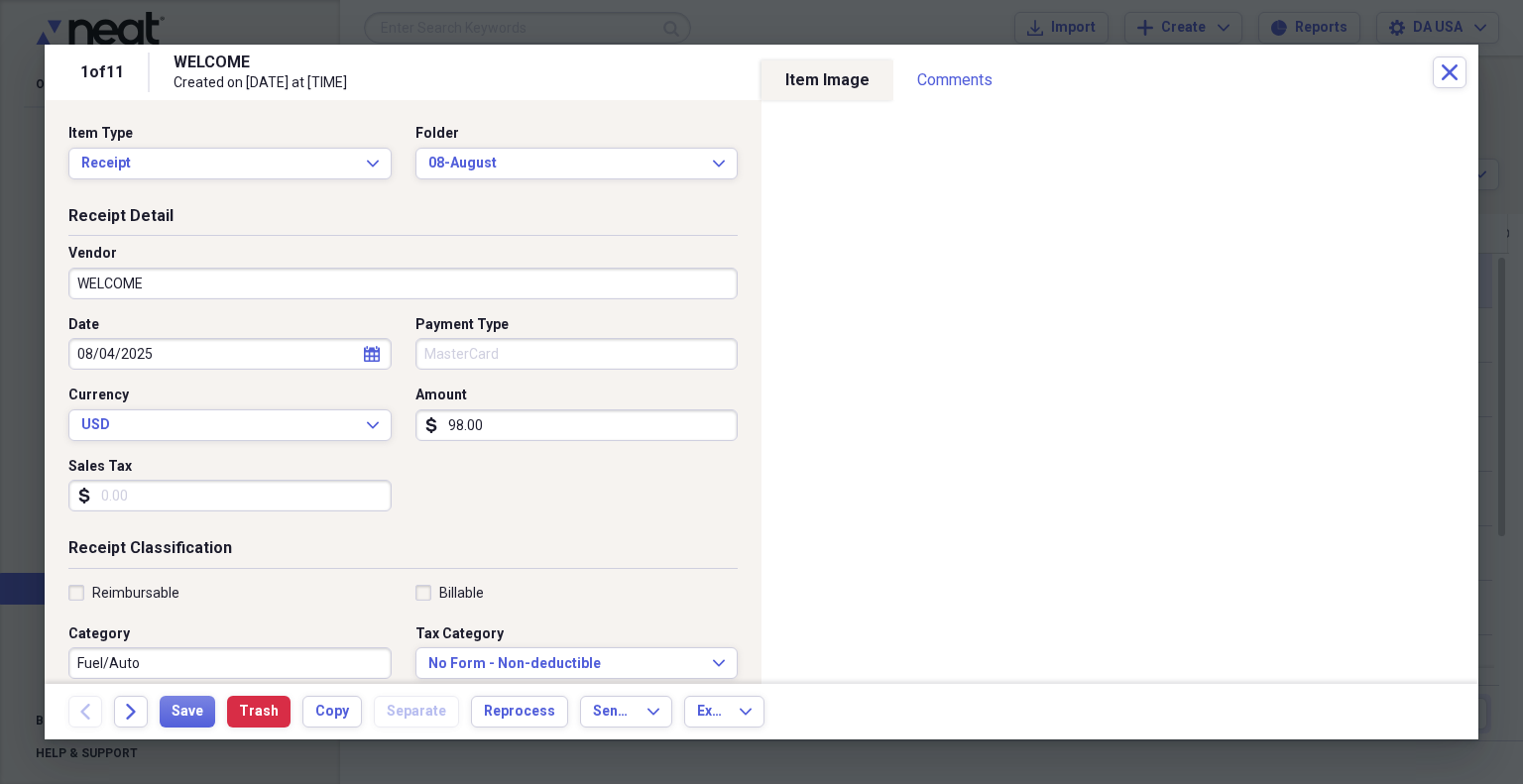 type on "MasterCard" 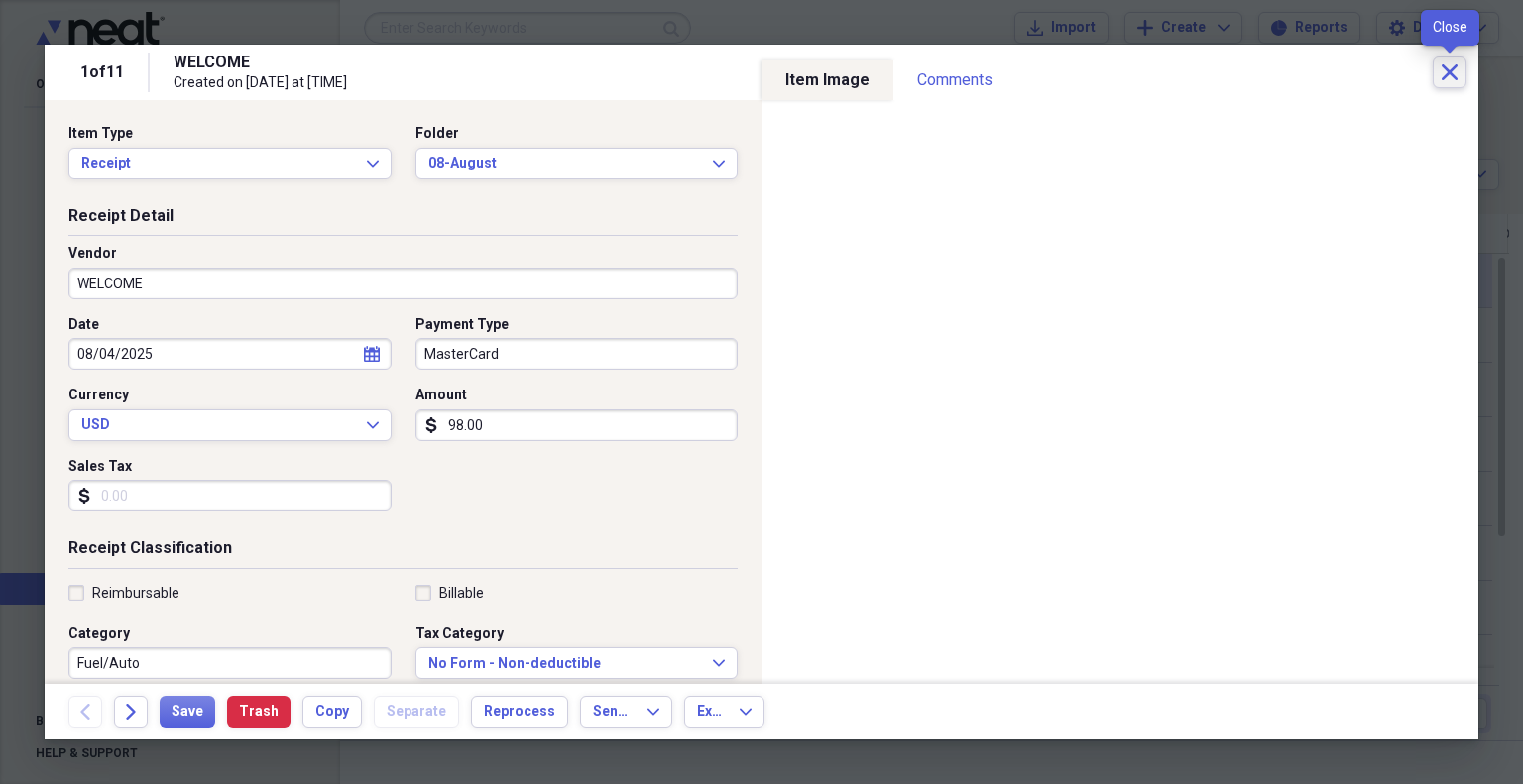 click on "Close" at bounding box center (1450, 72) 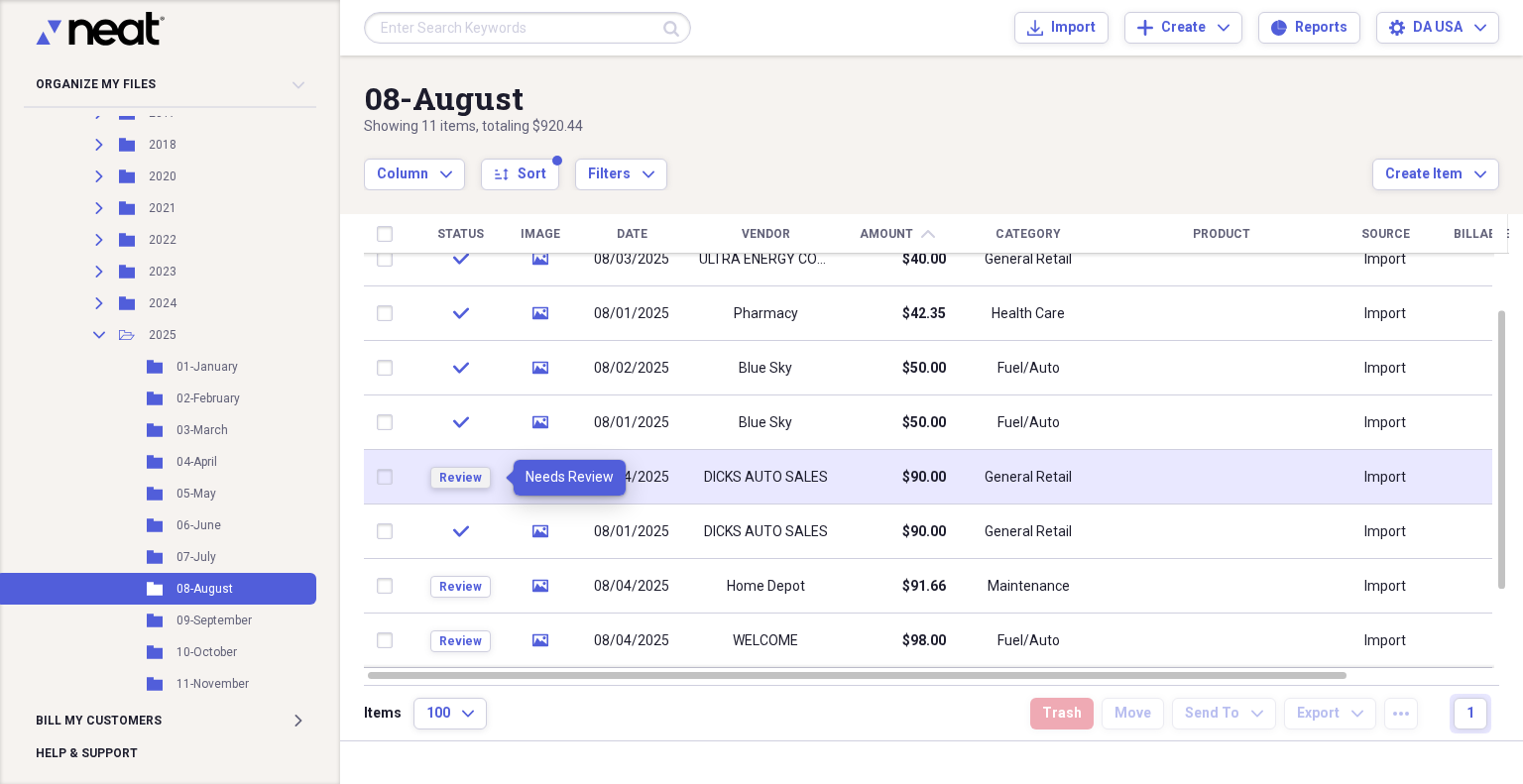 click on "Review" at bounding box center [460, 478] 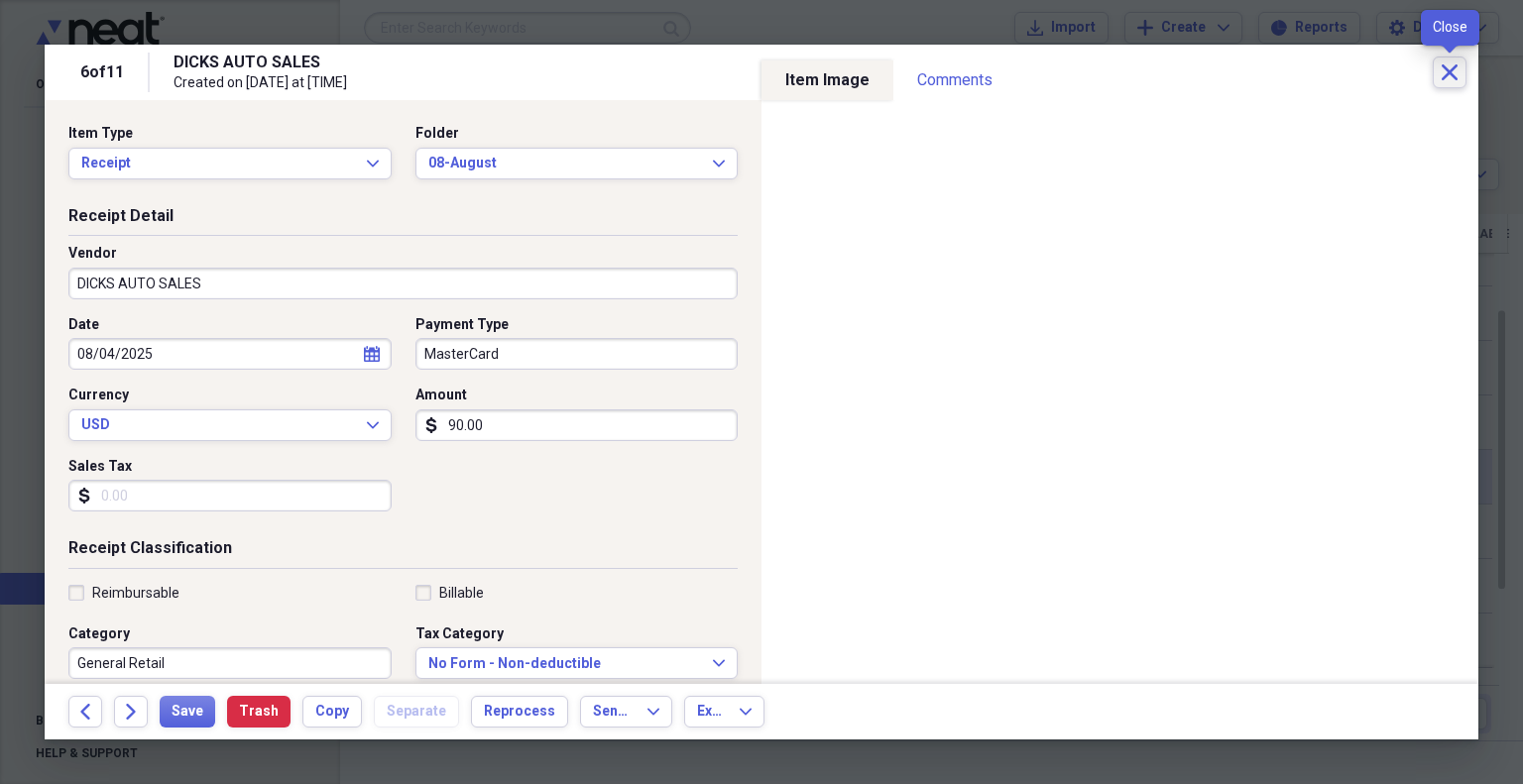 click on "Close" at bounding box center (1450, 72) 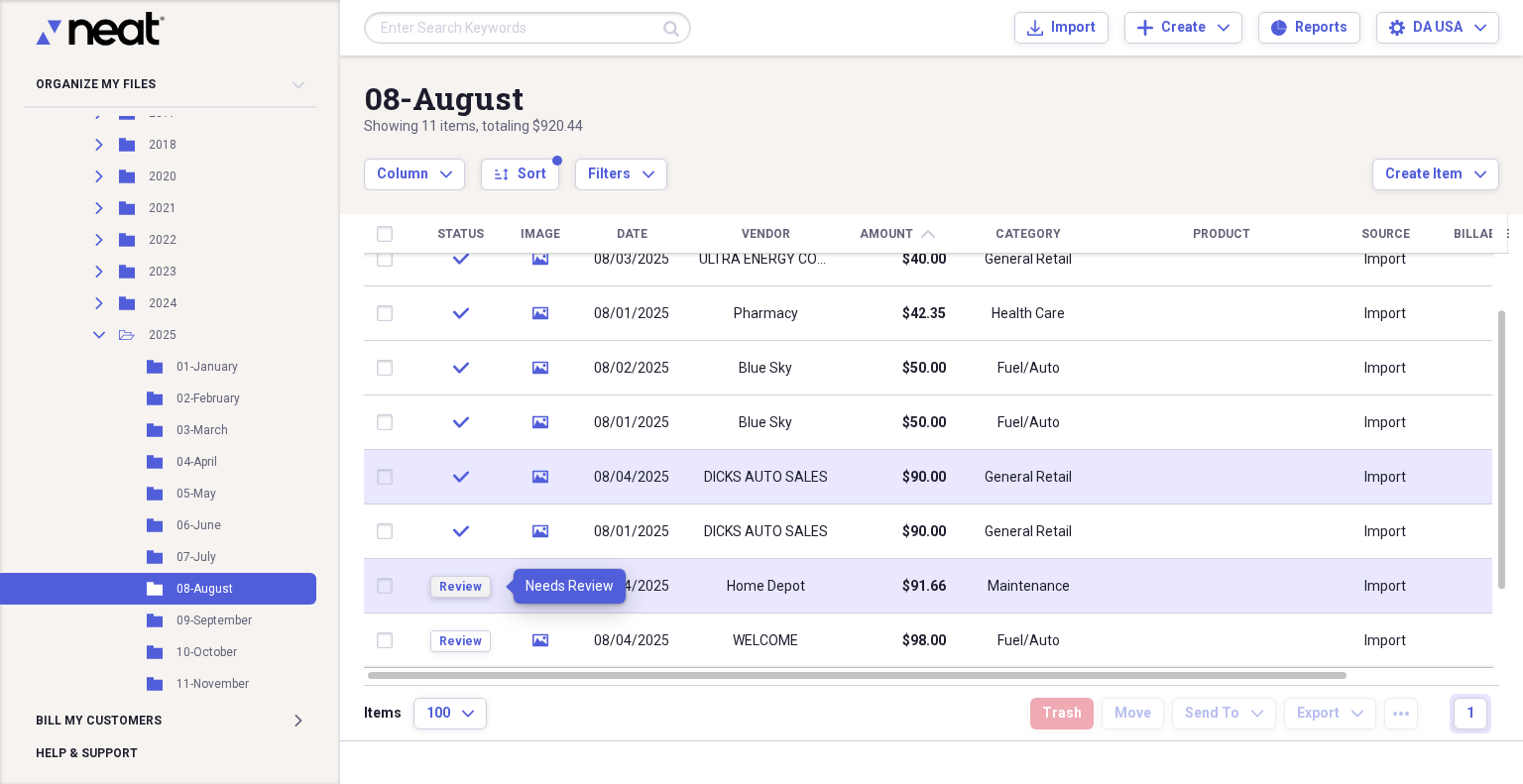 click on "Review" at bounding box center [460, 587] 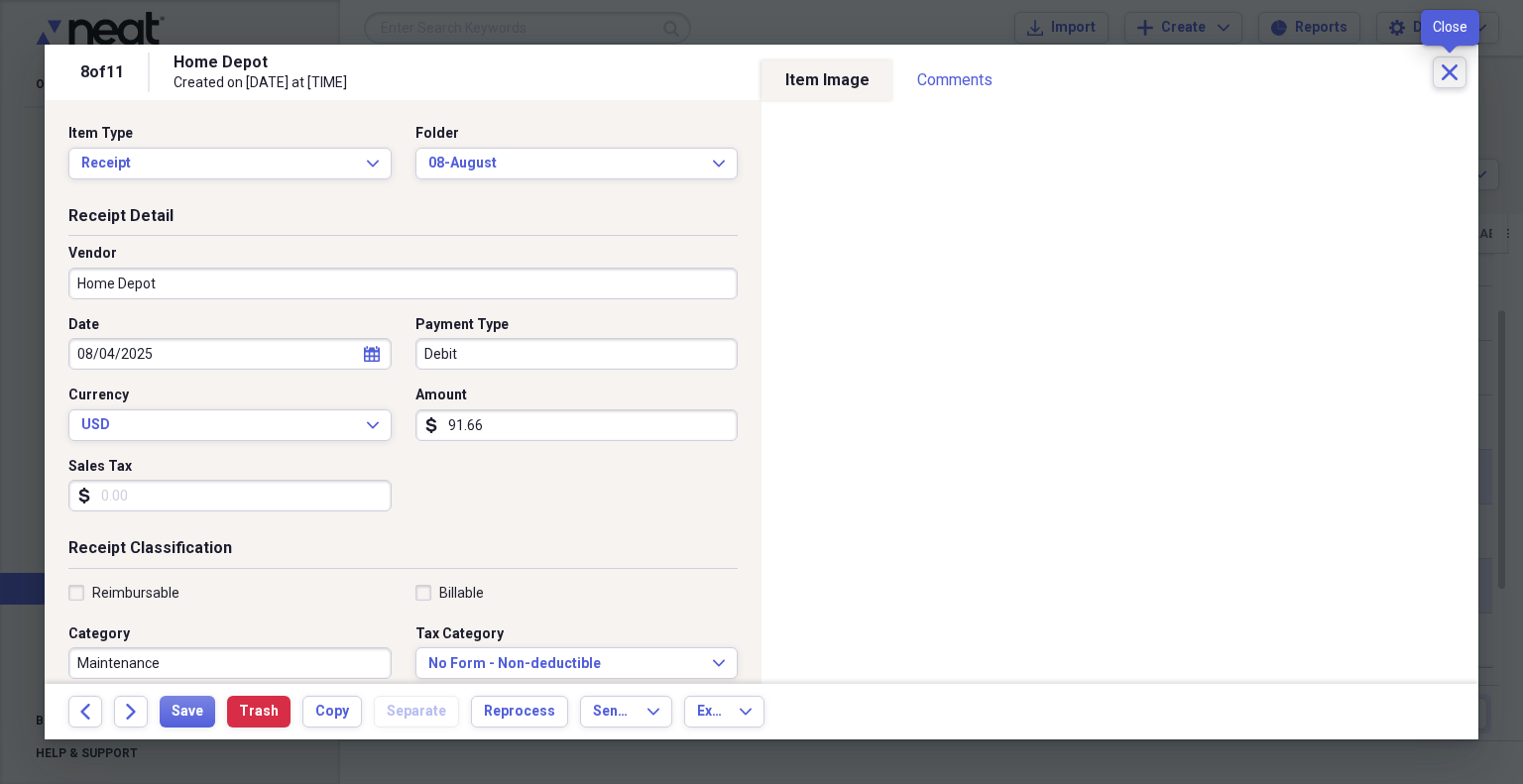 click 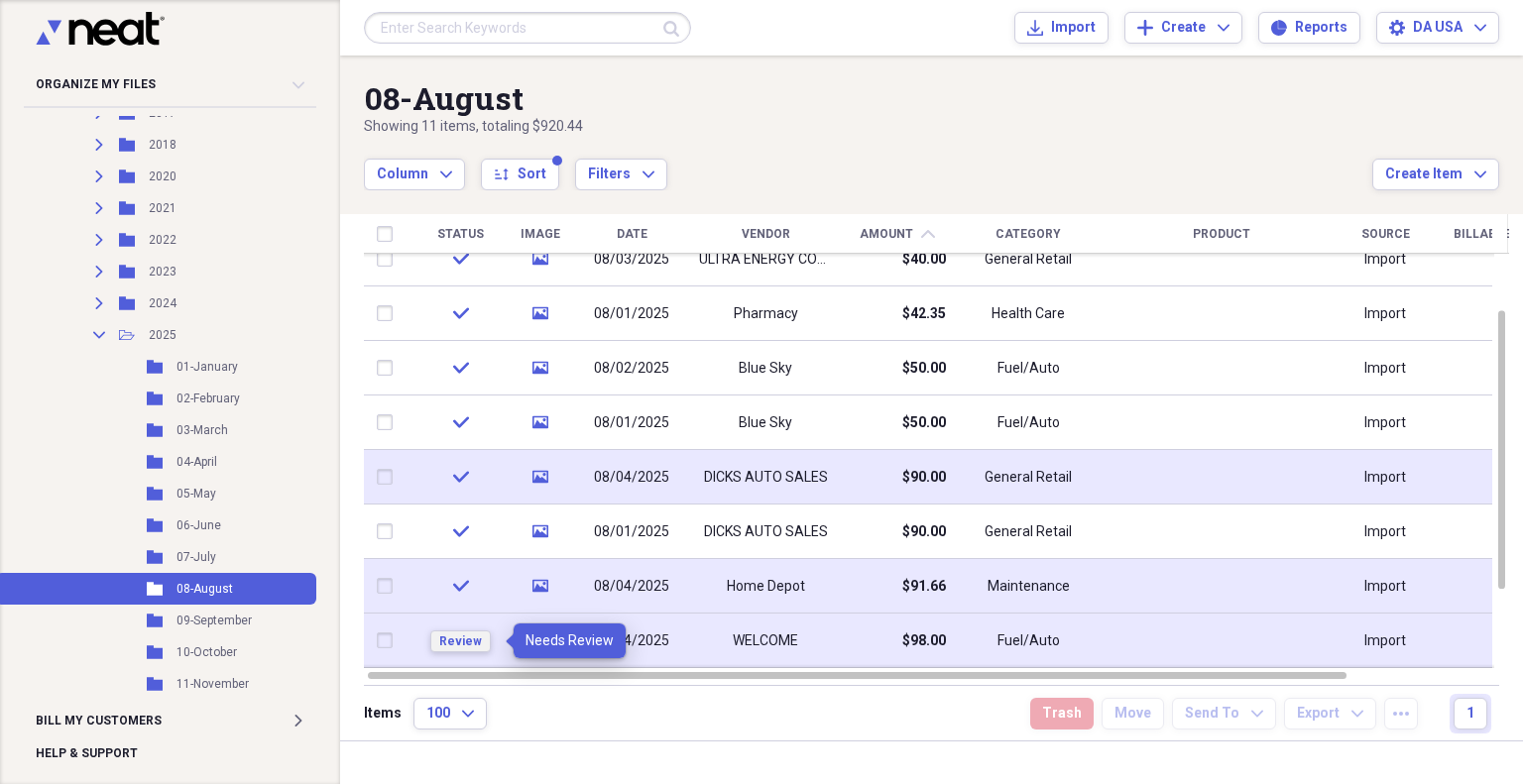 click on "Review" at bounding box center [460, 641] 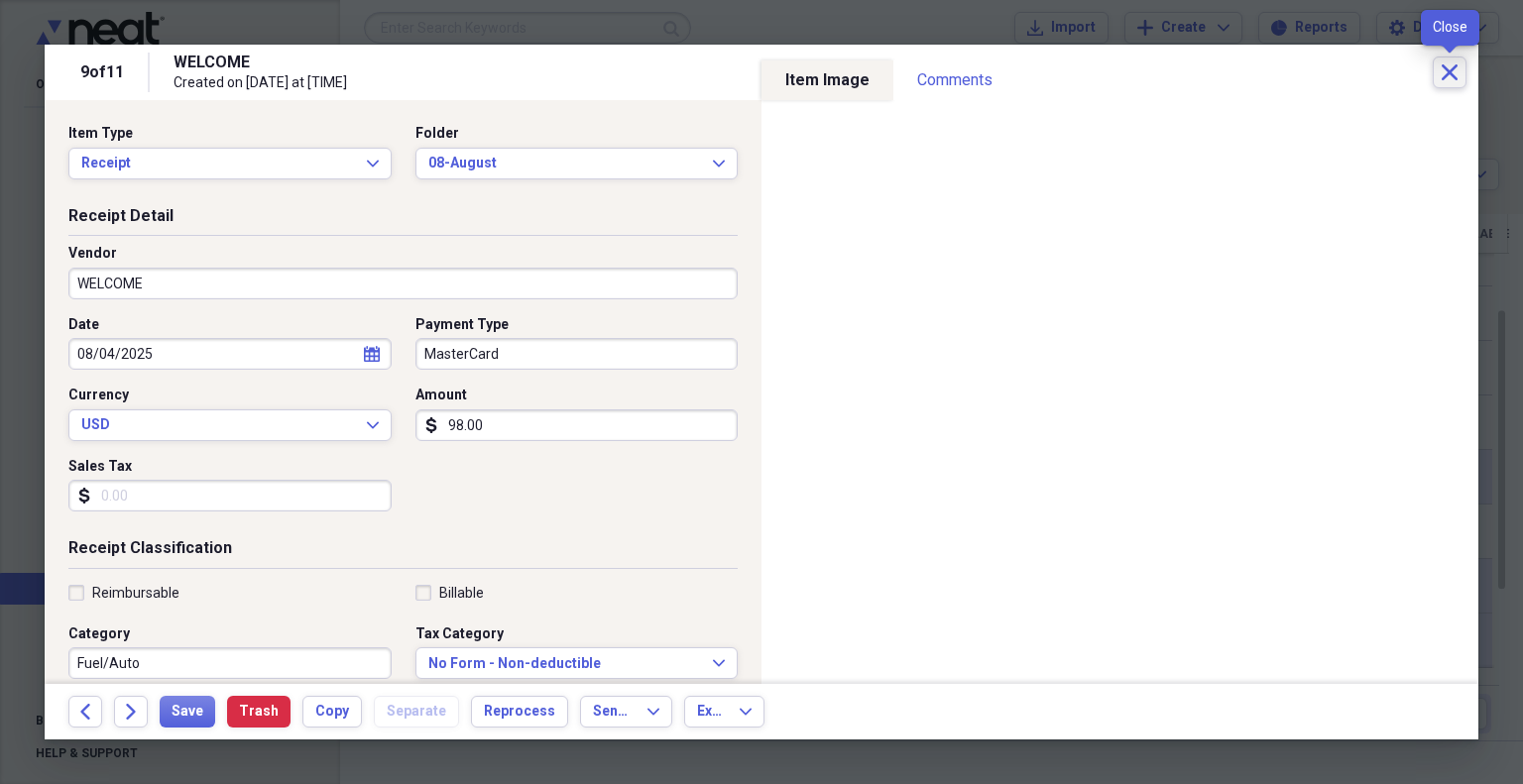click on "Close" at bounding box center [1450, 72] 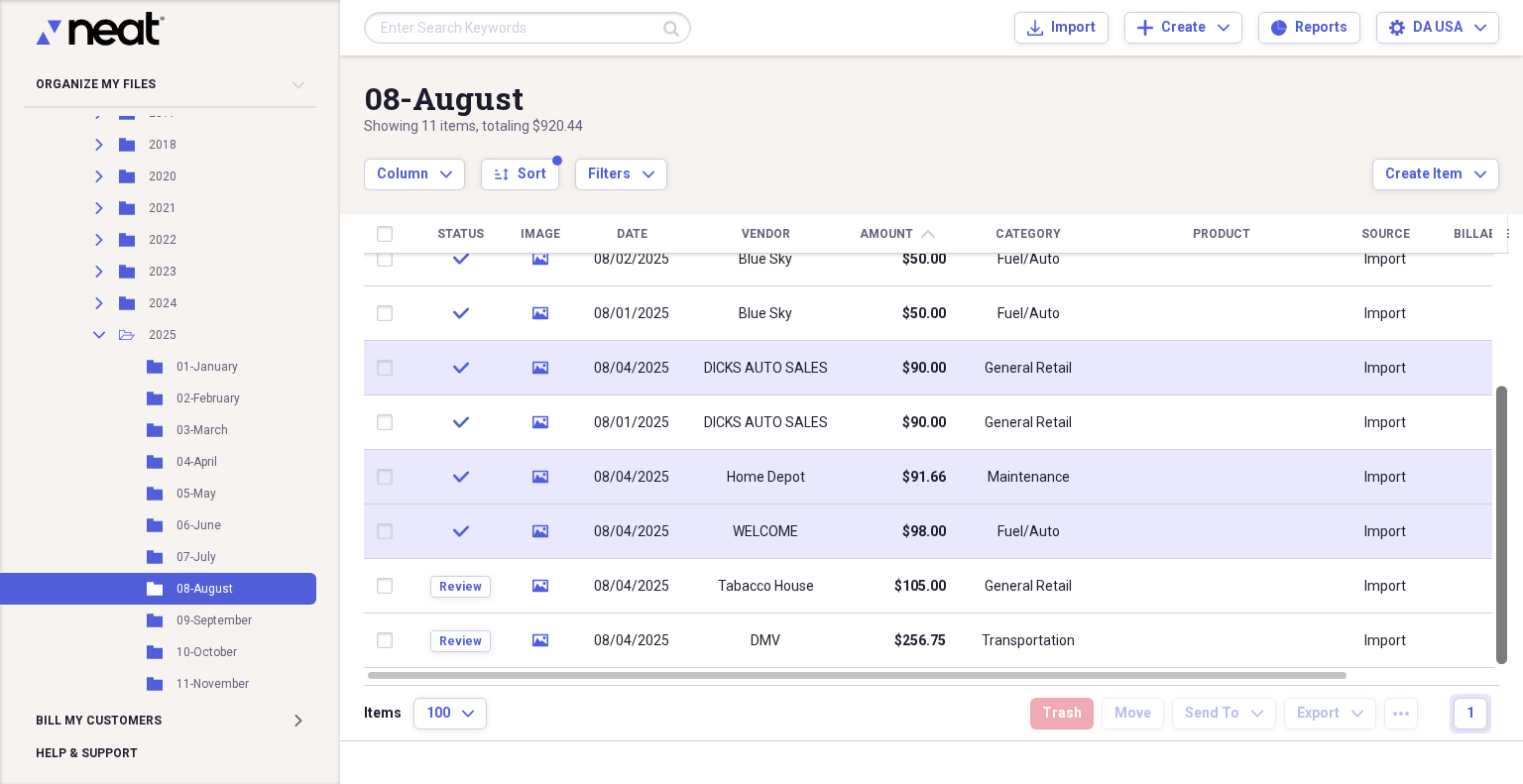 drag, startPoint x: 1513, startPoint y: 352, endPoint x: 1519, endPoint y: 456, distance: 104.17293 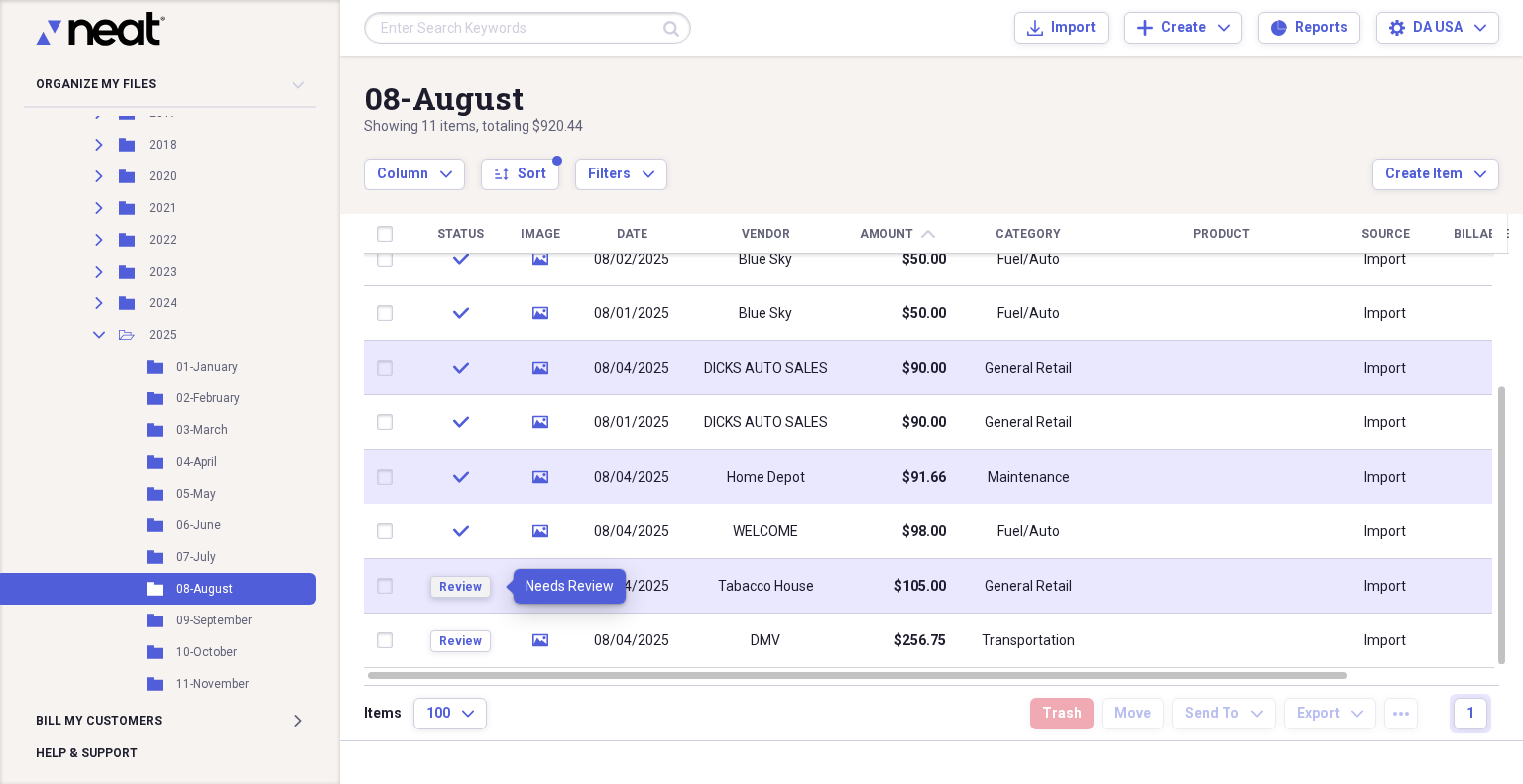 click on "Review" at bounding box center (460, 587) 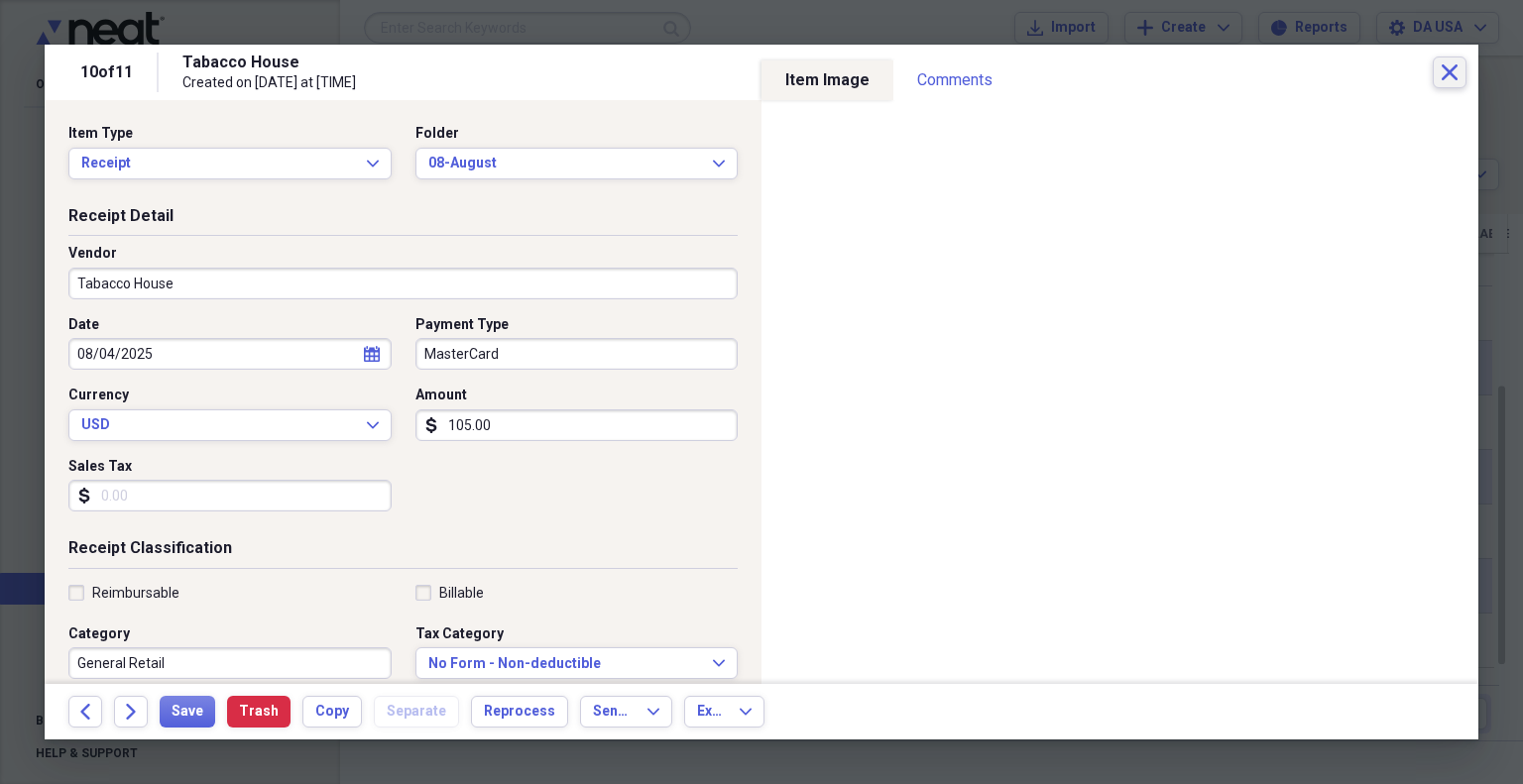 click on "Close" at bounding box center (1450, 72) 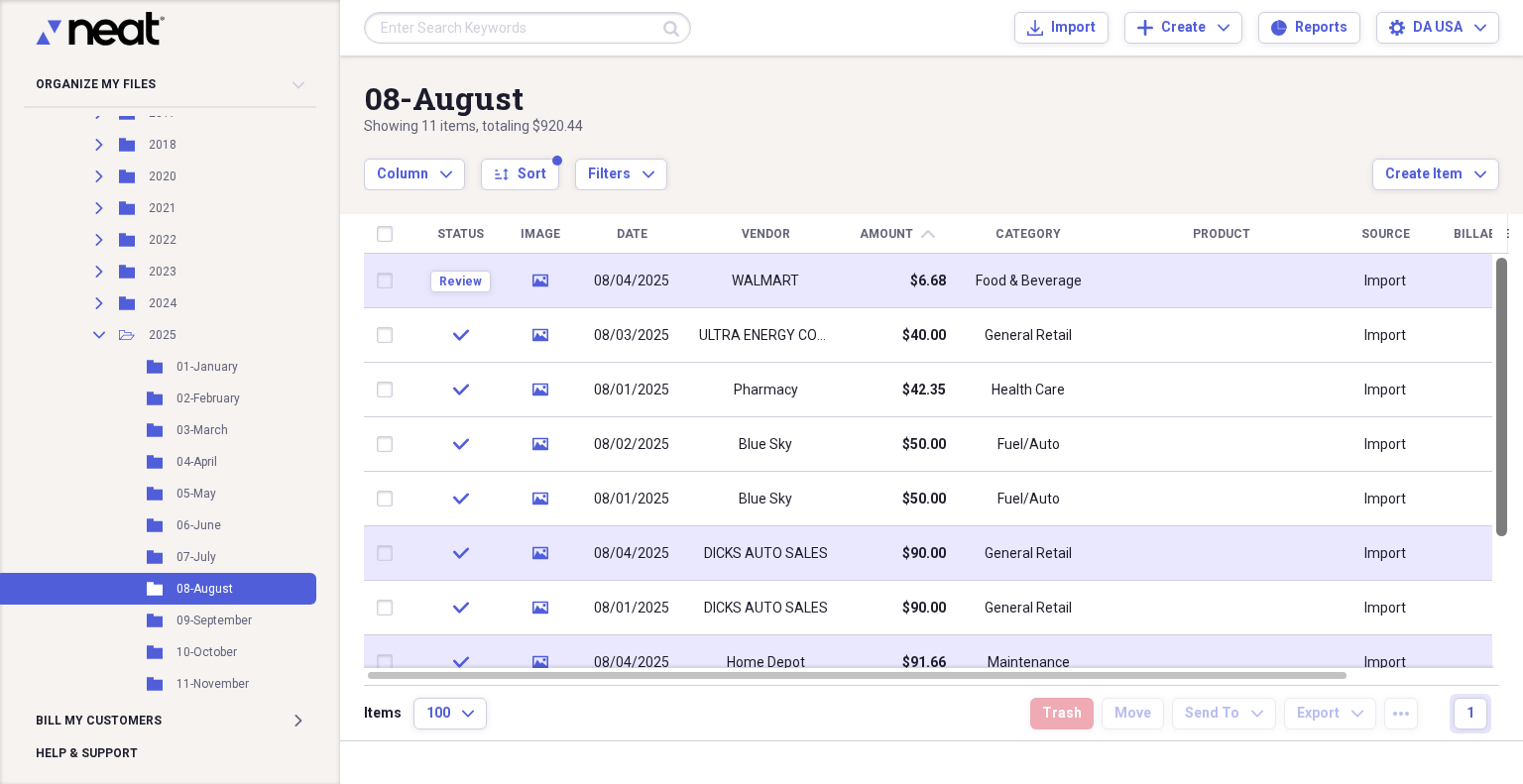 drag, startPoint x: 1512, startPoint y: 427, endPoint x: 1520, endPoint y: 261, distance: 166.19266 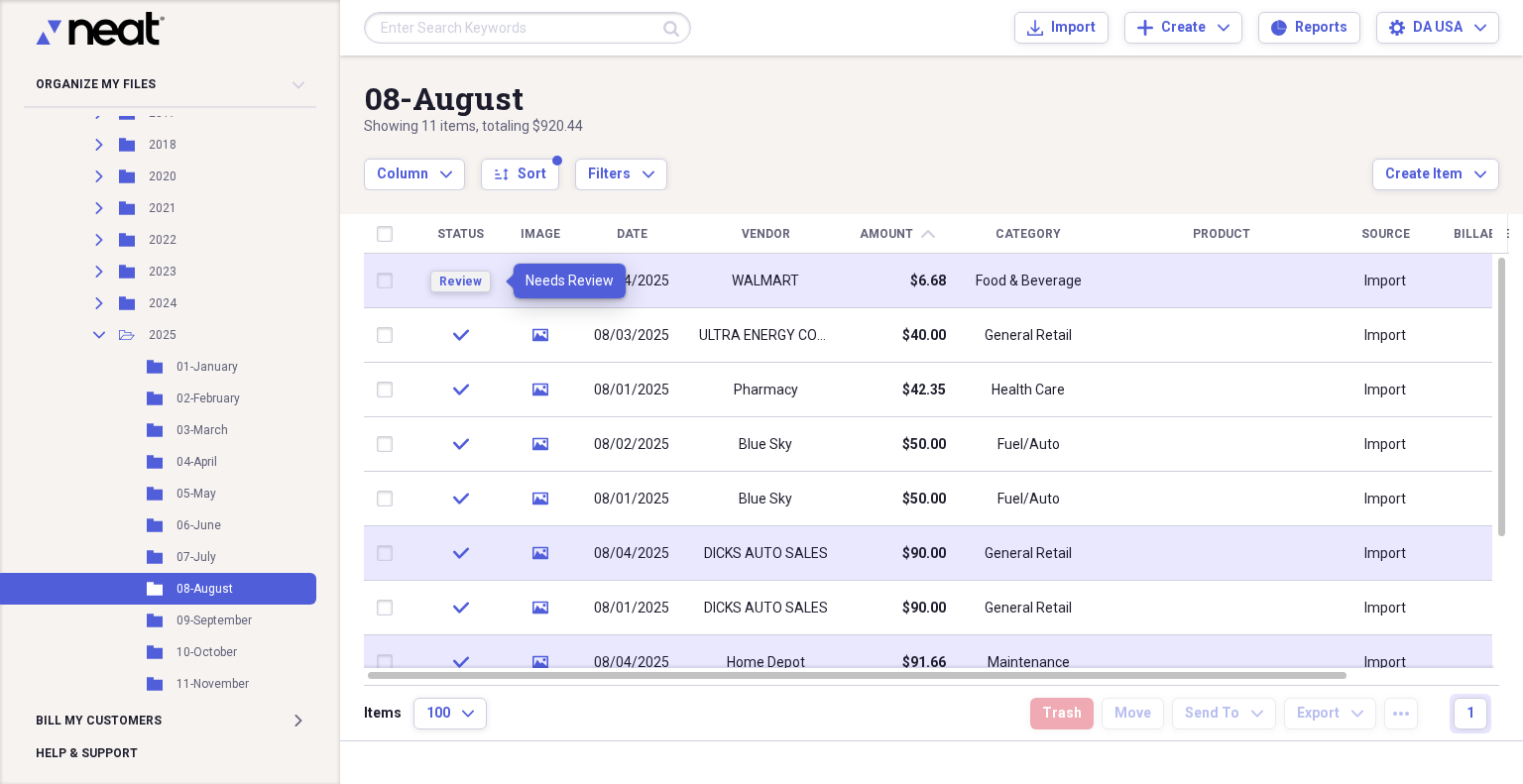 click on "Review" at bounding box center [460, 281] 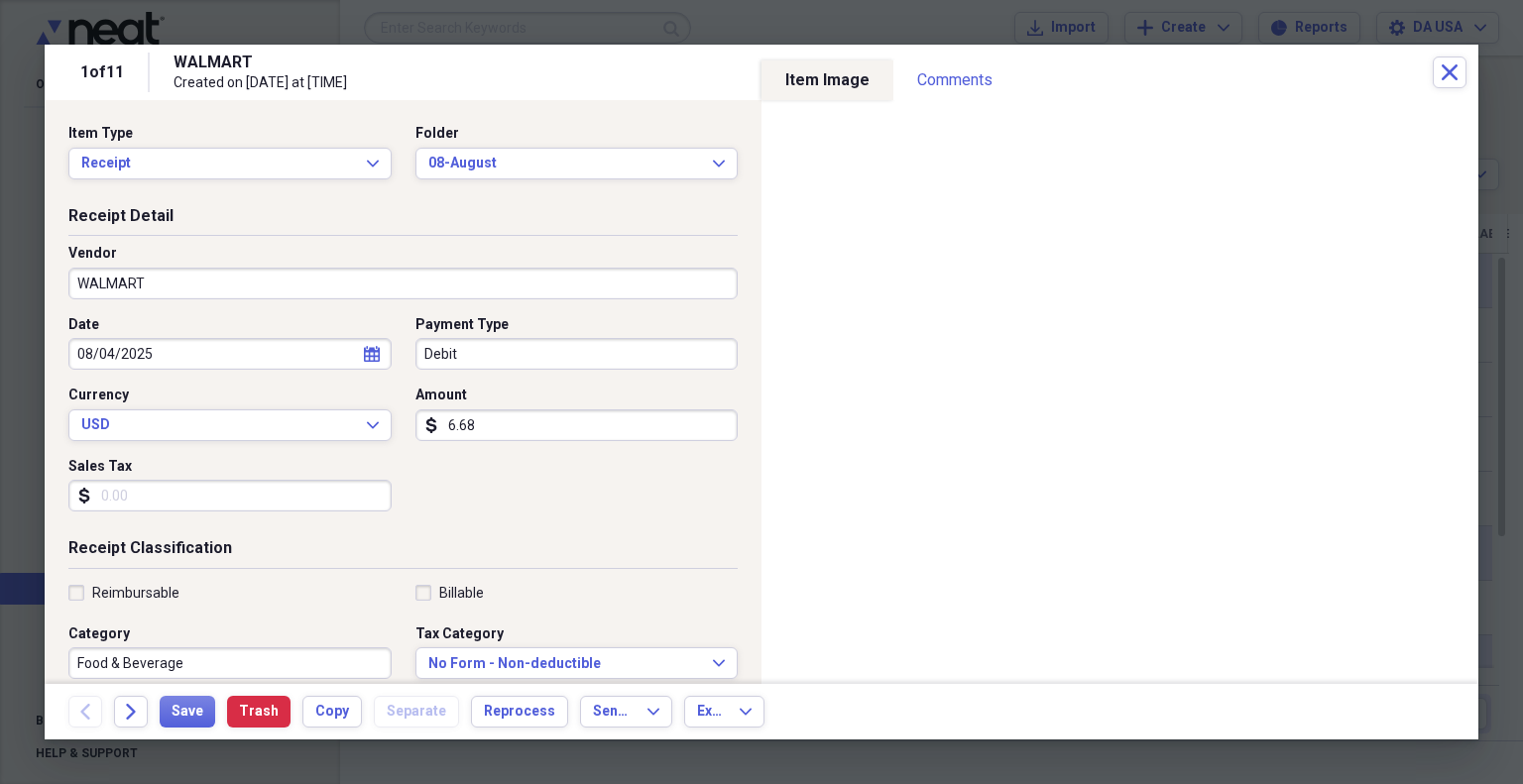 click on "6.68" at bounding box center (577, 425) 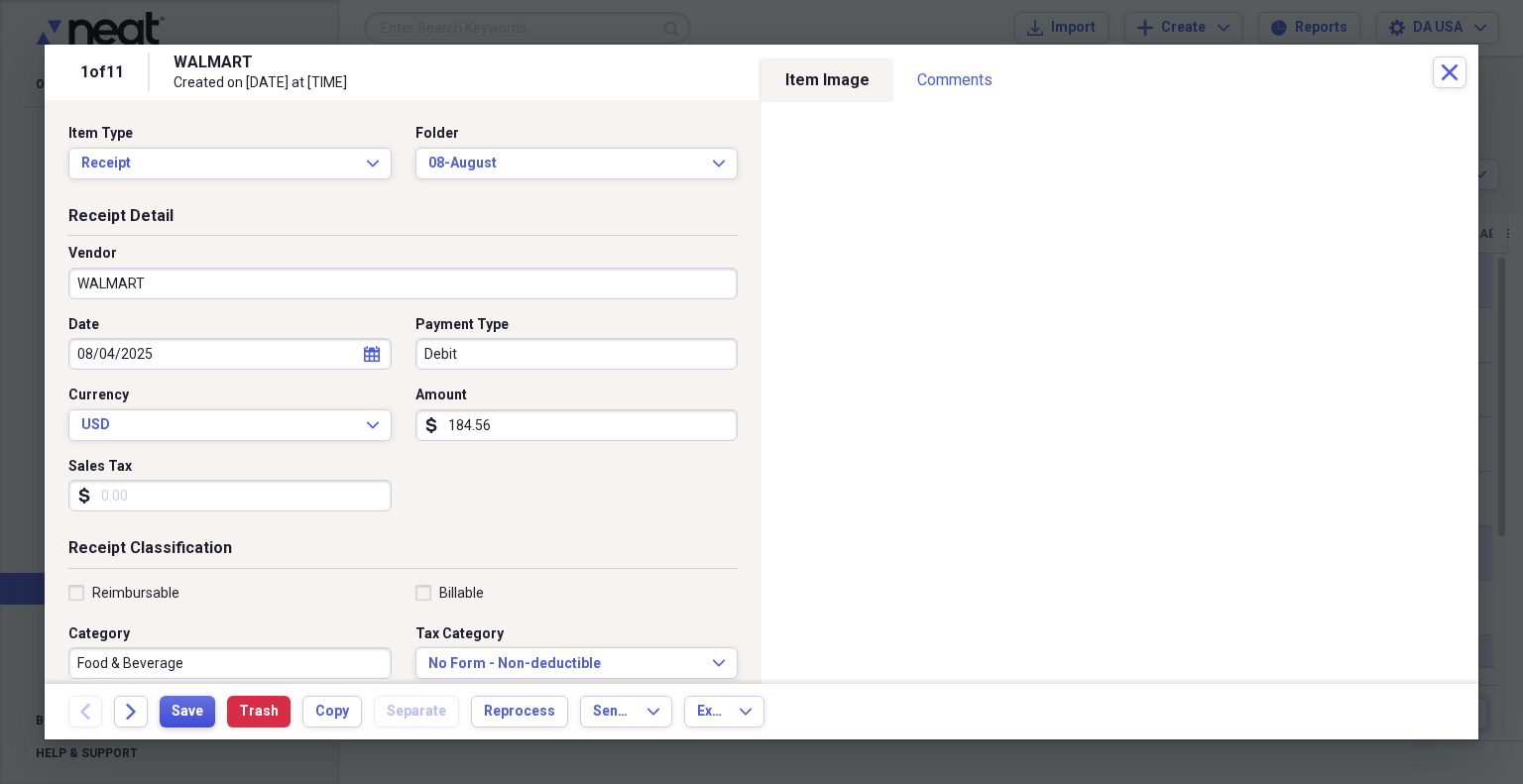 type on "184.56" 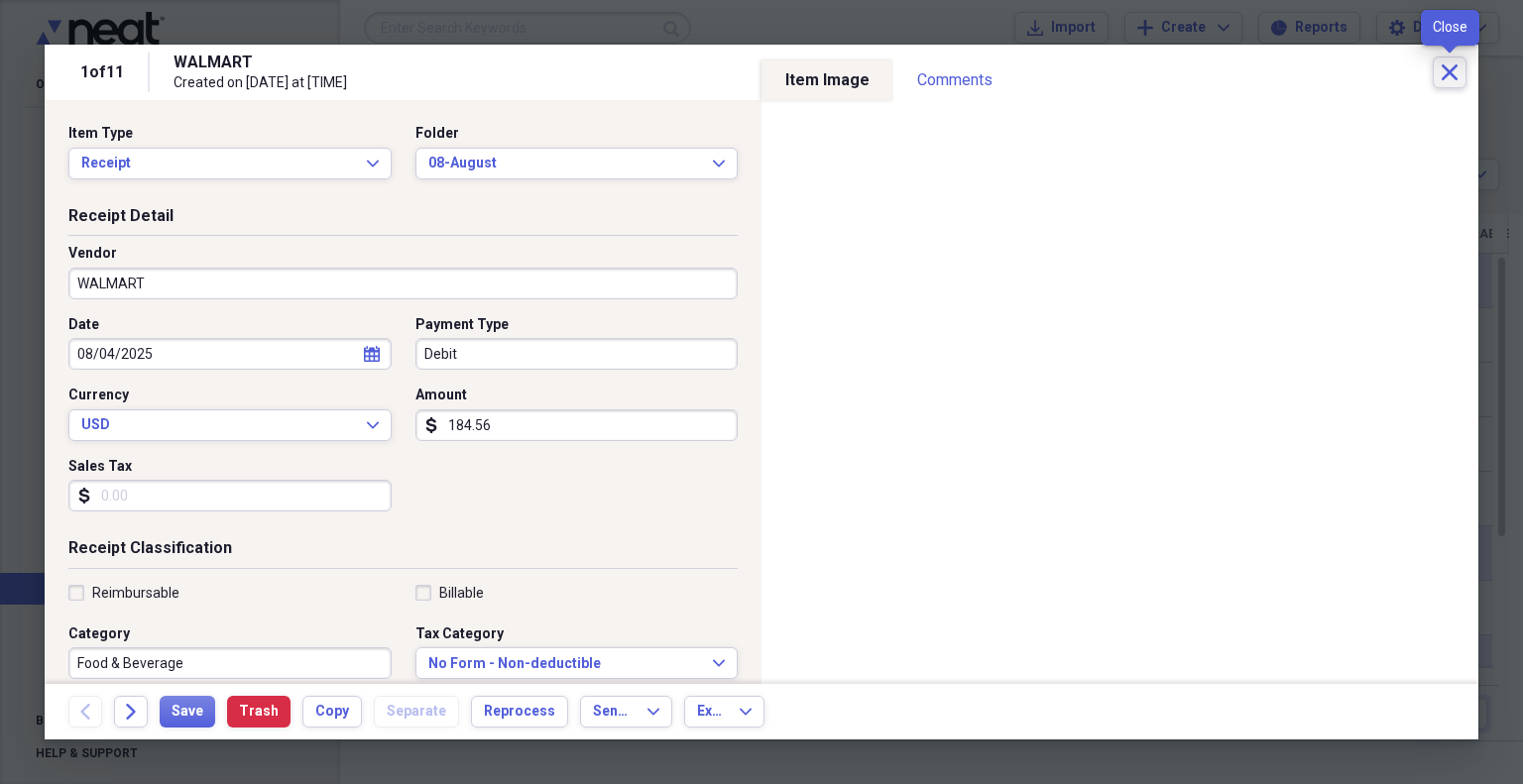 click 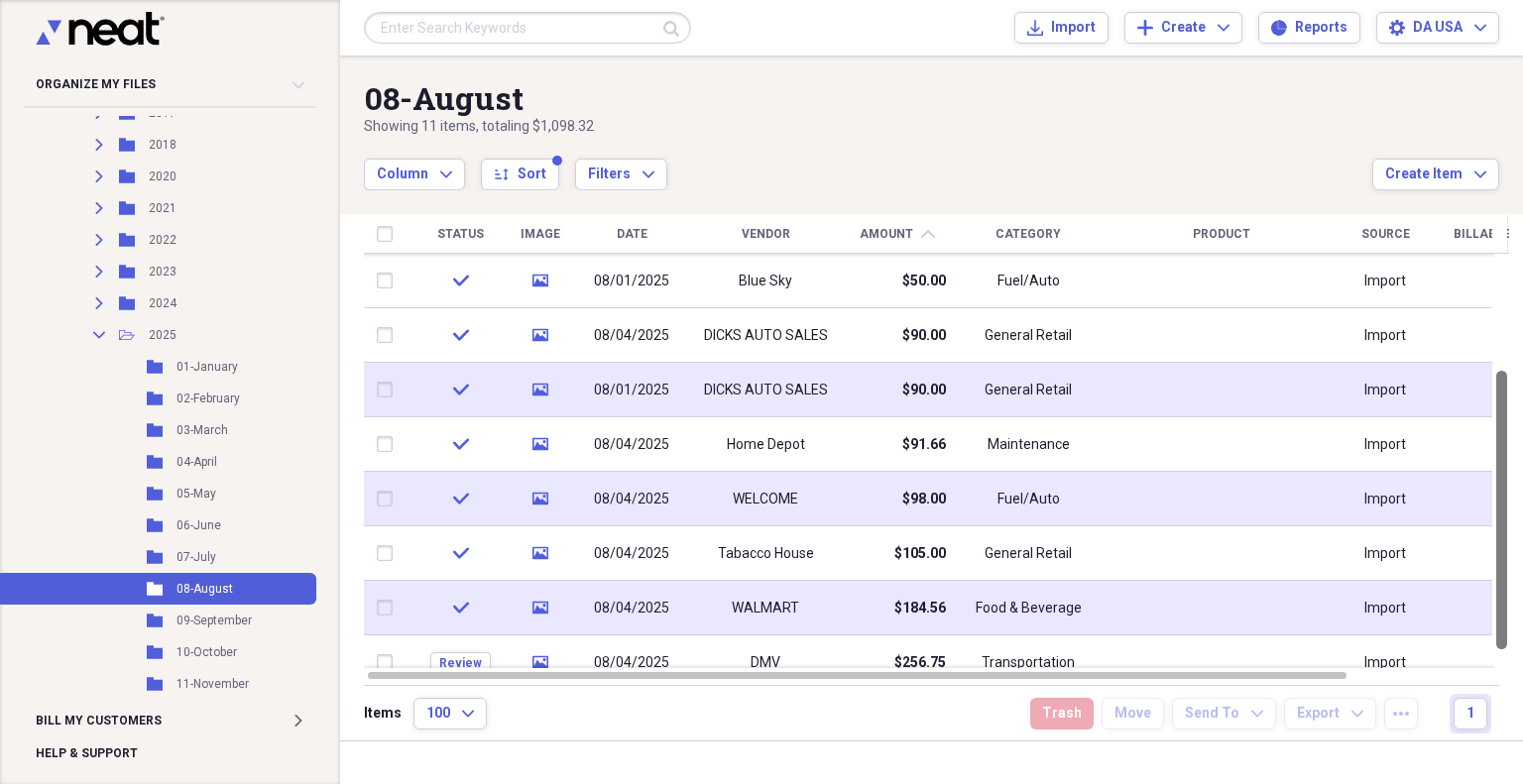 drag, startPoint x: 1519, startPoint y: 463, endPoint x: 1521, endPoint y: 475, distance: 12.165525 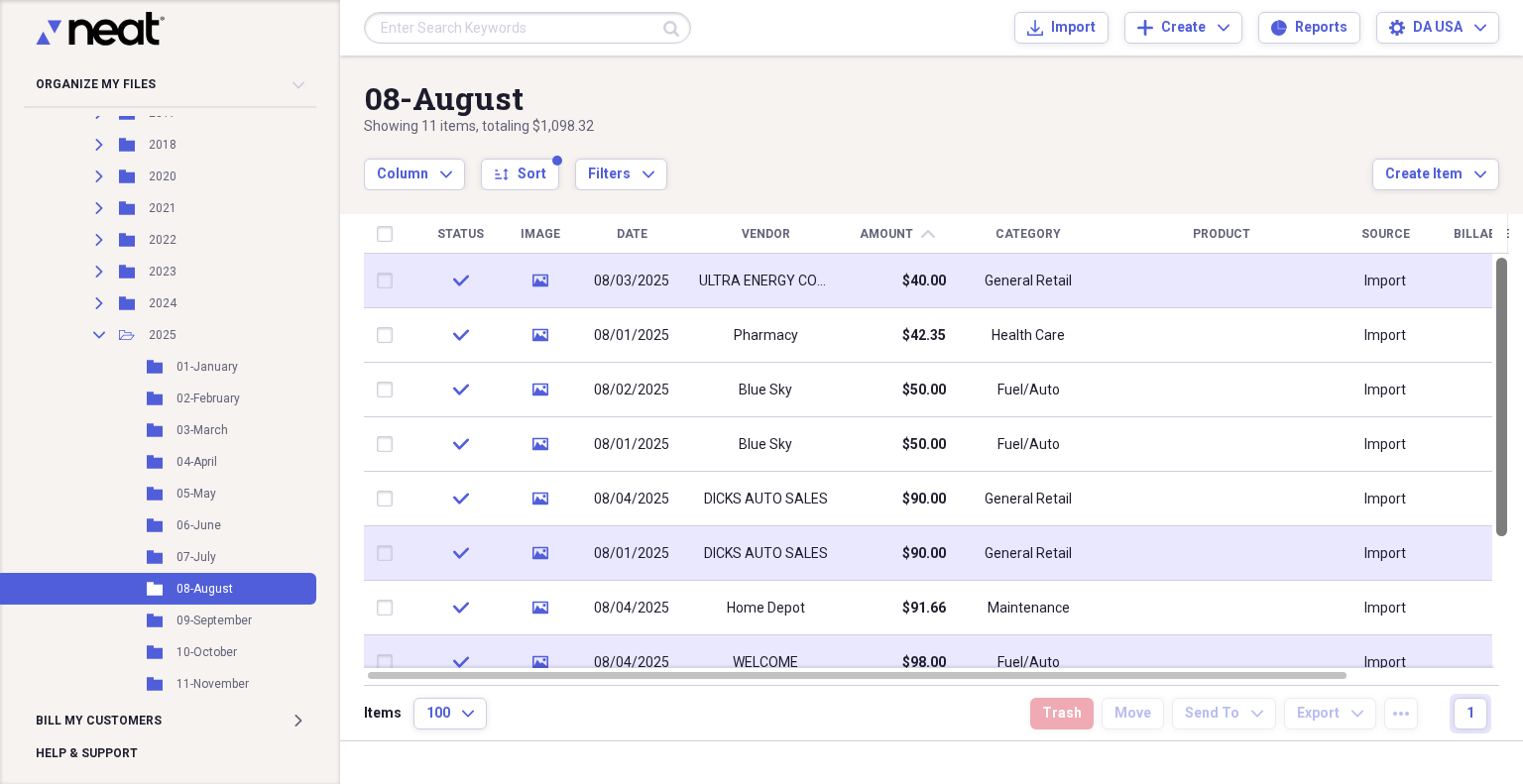 drag, startPoint x: 1513, startPoint y: 426, endPoint x: 1511, endPoint y: 265, distance: 161.01242 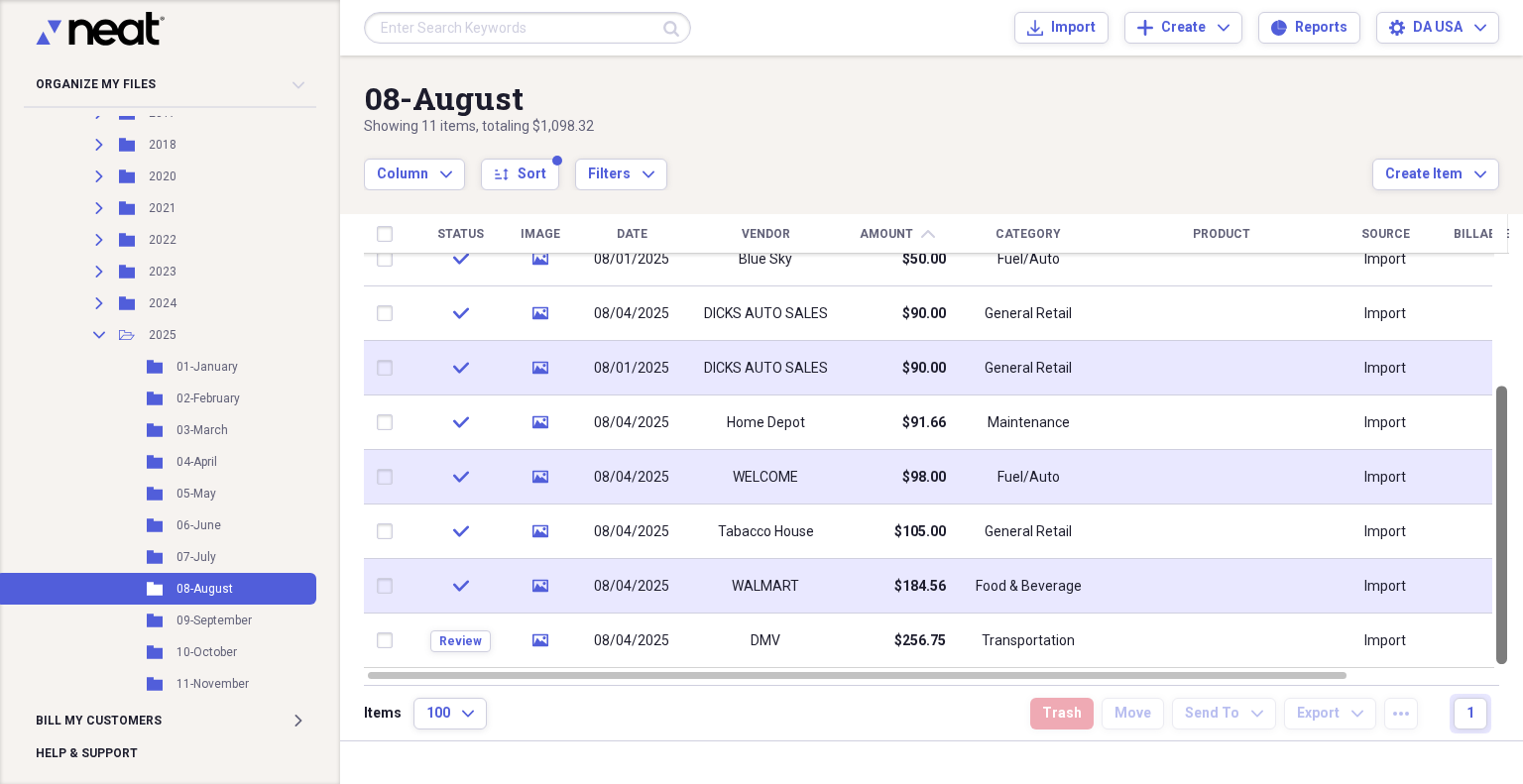 drag, startPoint x: 1515, startPoint y: 280, endPoint x: 1519, endPoint y: 446, distance: 166.0482 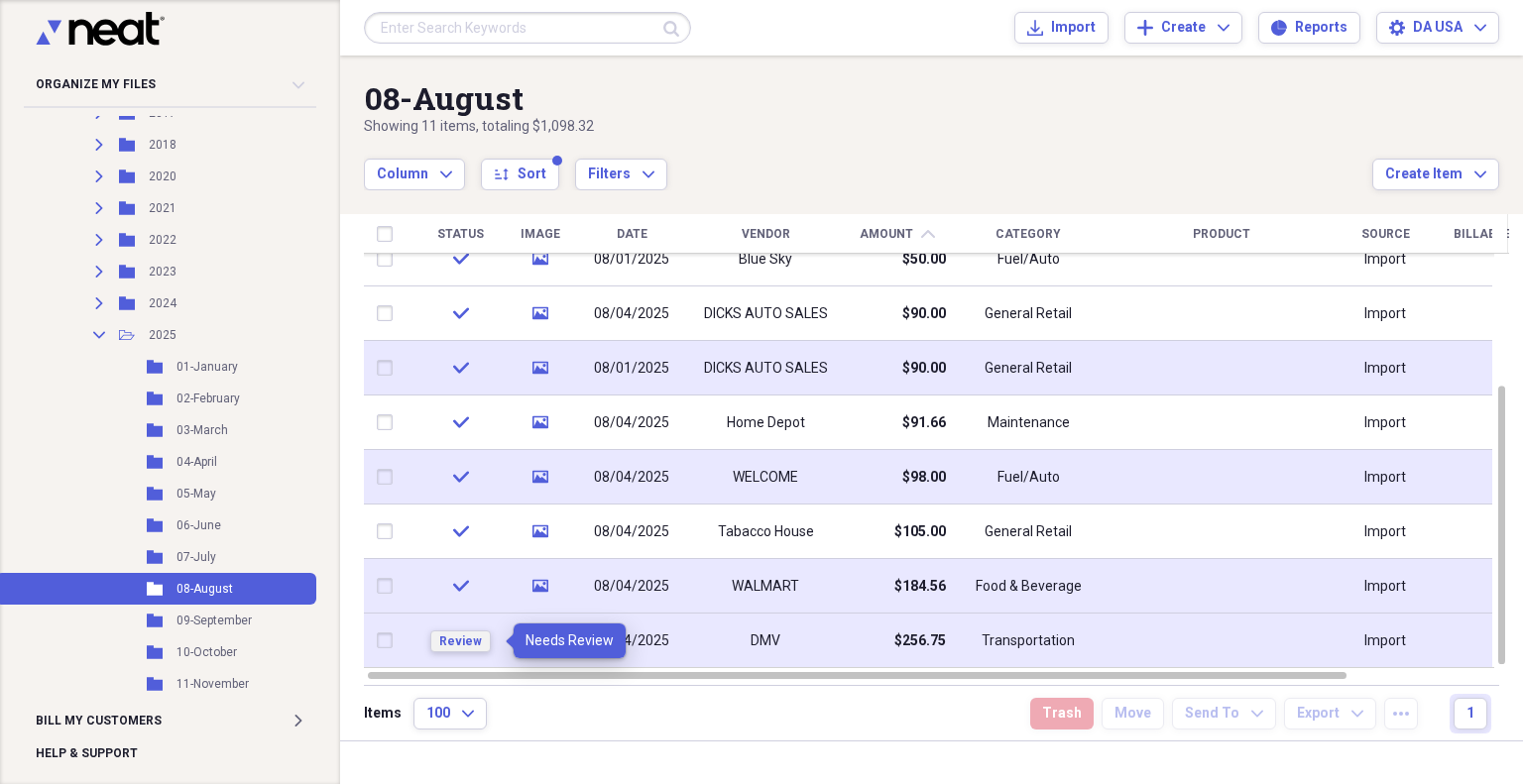 click on "Review" at bounding box center (460, 641) 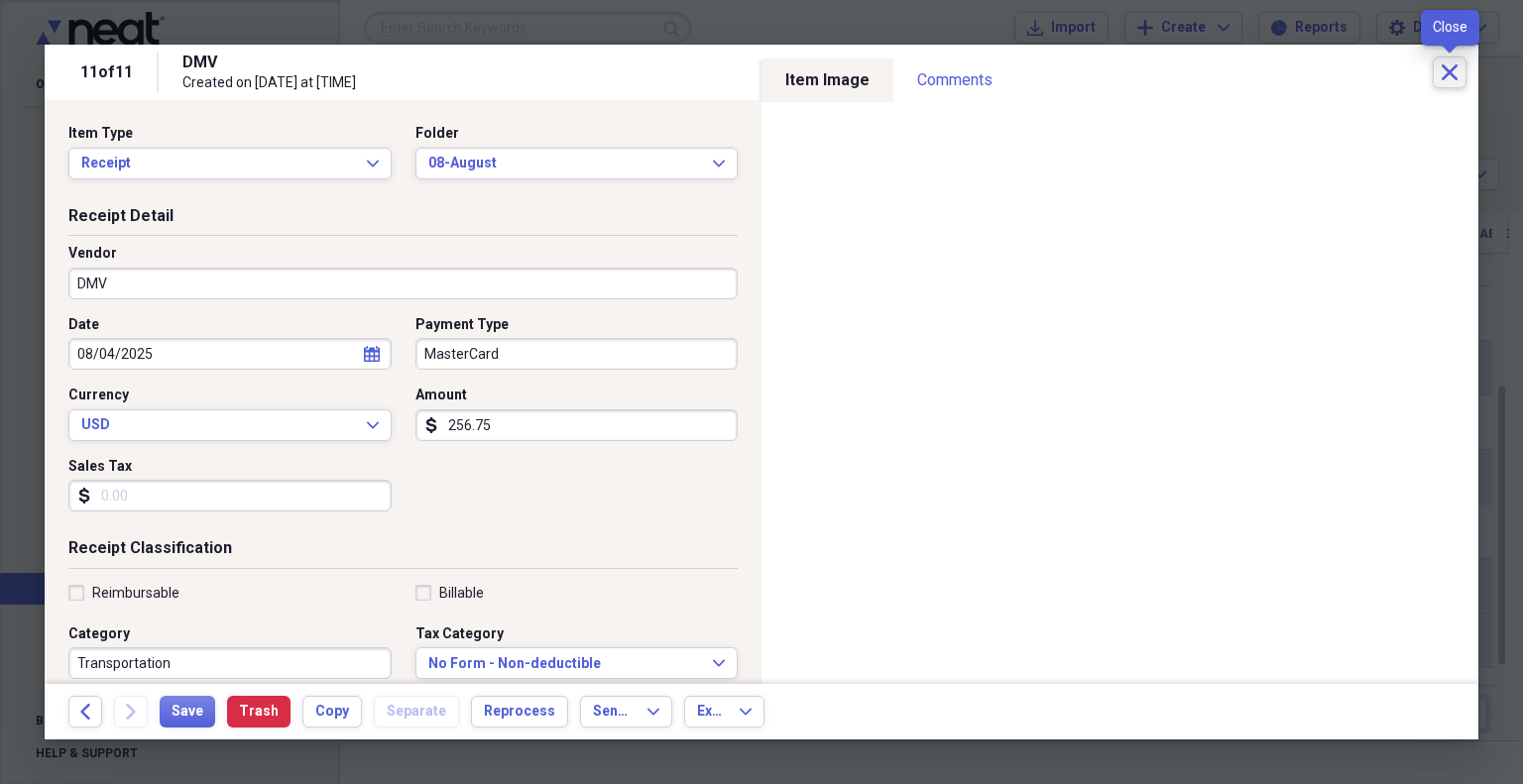 click 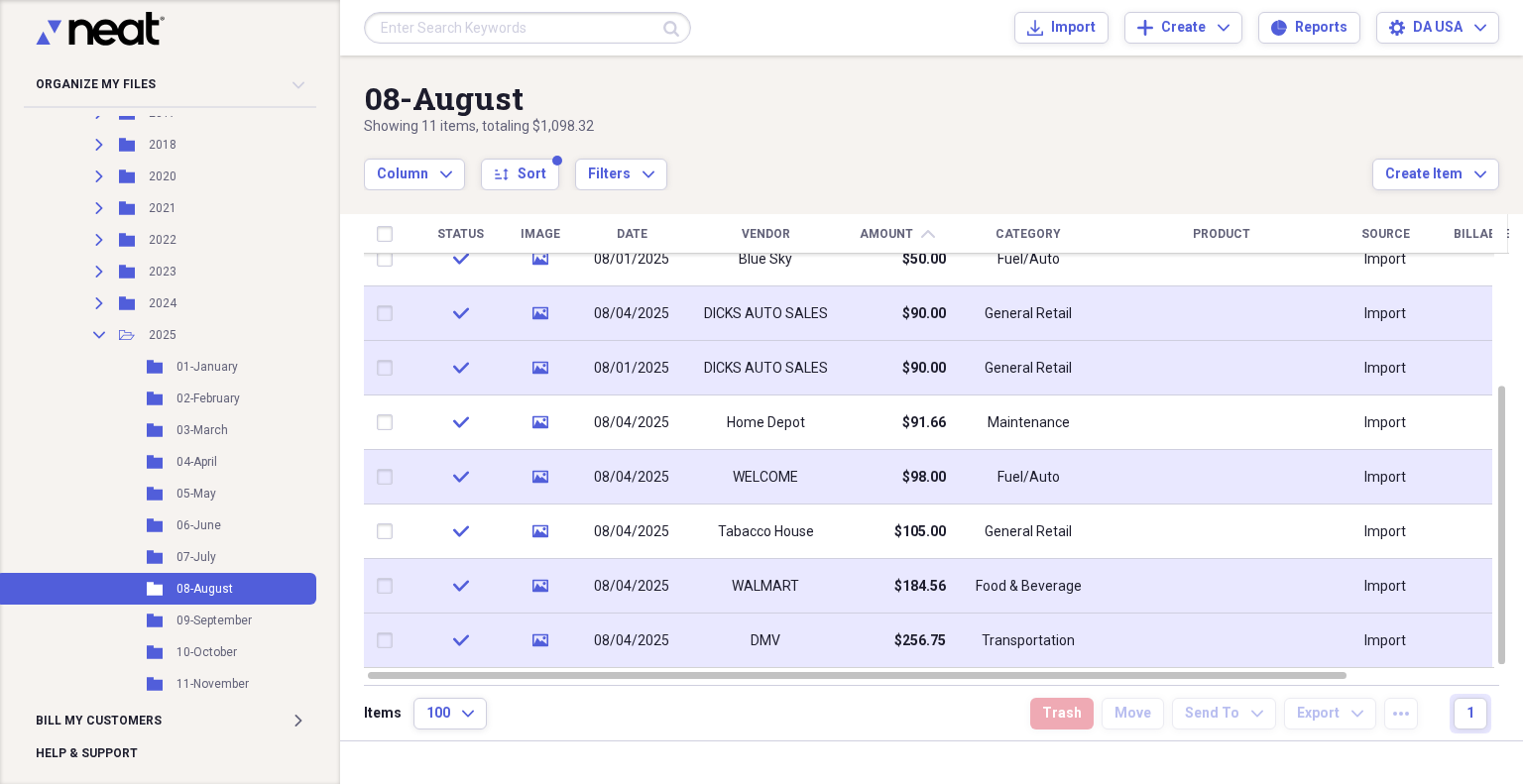 click on "08/04/2025" at bounding box center (632, 313) 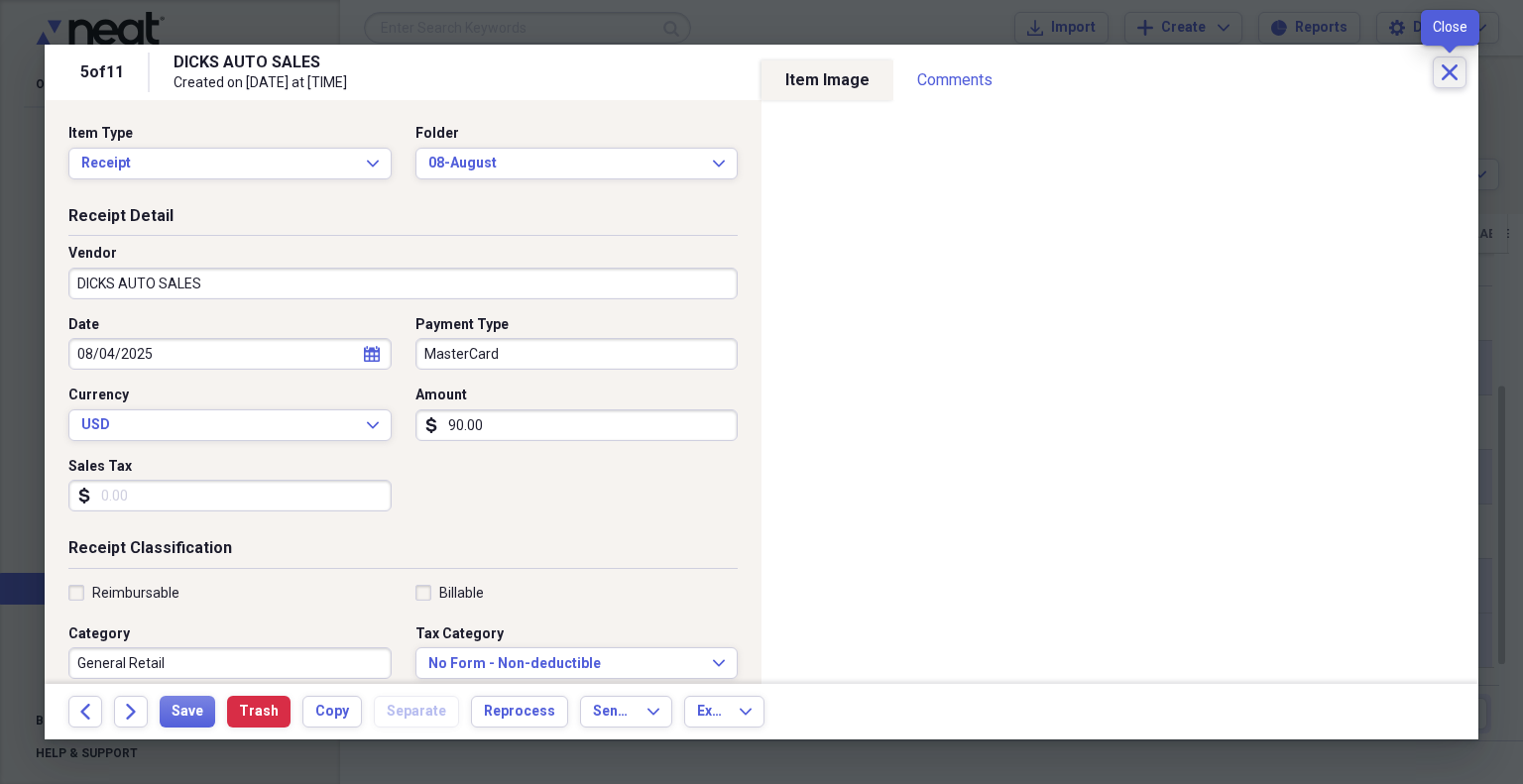 click on "Close" 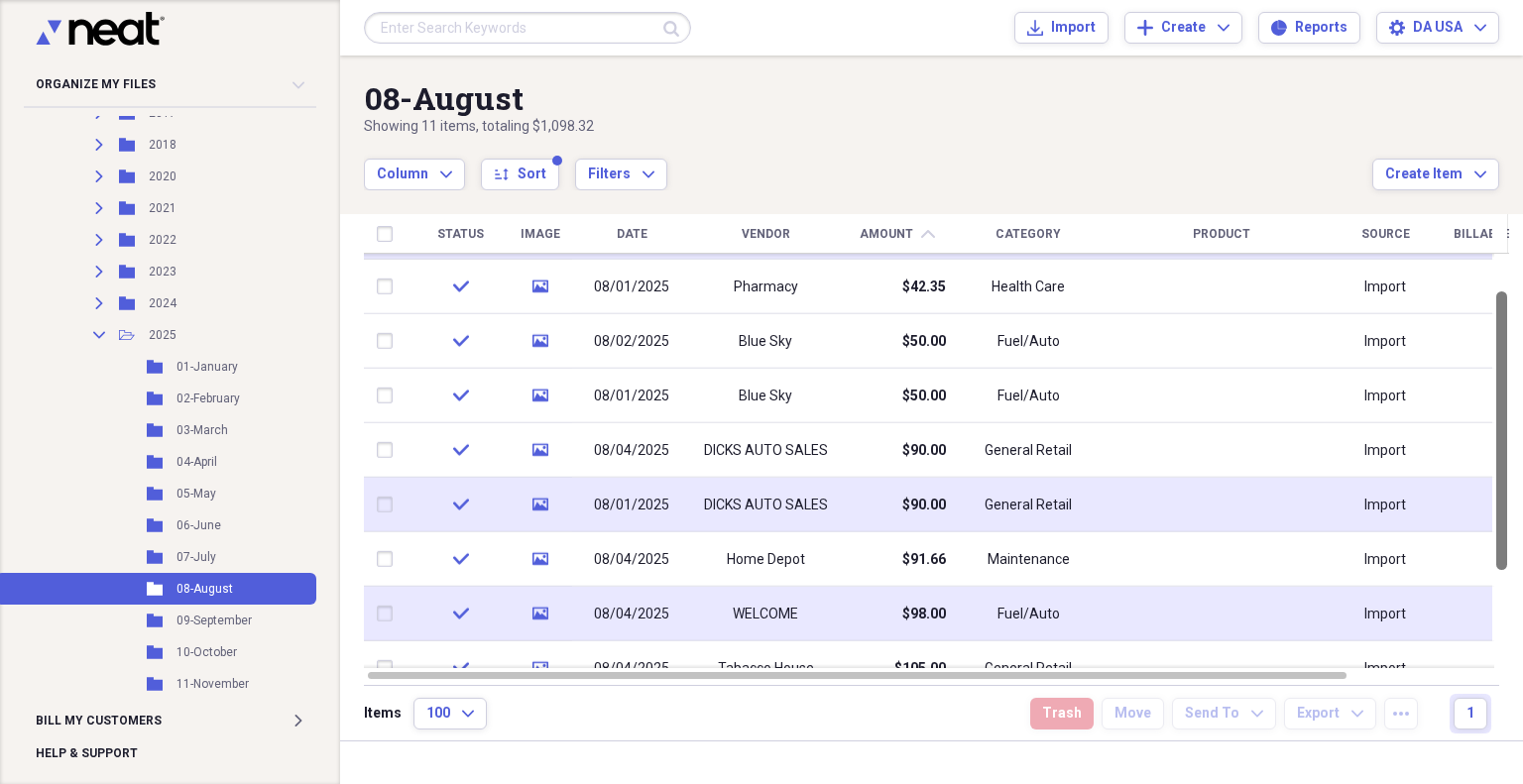 drag, startPoint x: 1519, startPoint y: 537, endPoint x: 1522, endPoint y: 421, distance: 116.03879 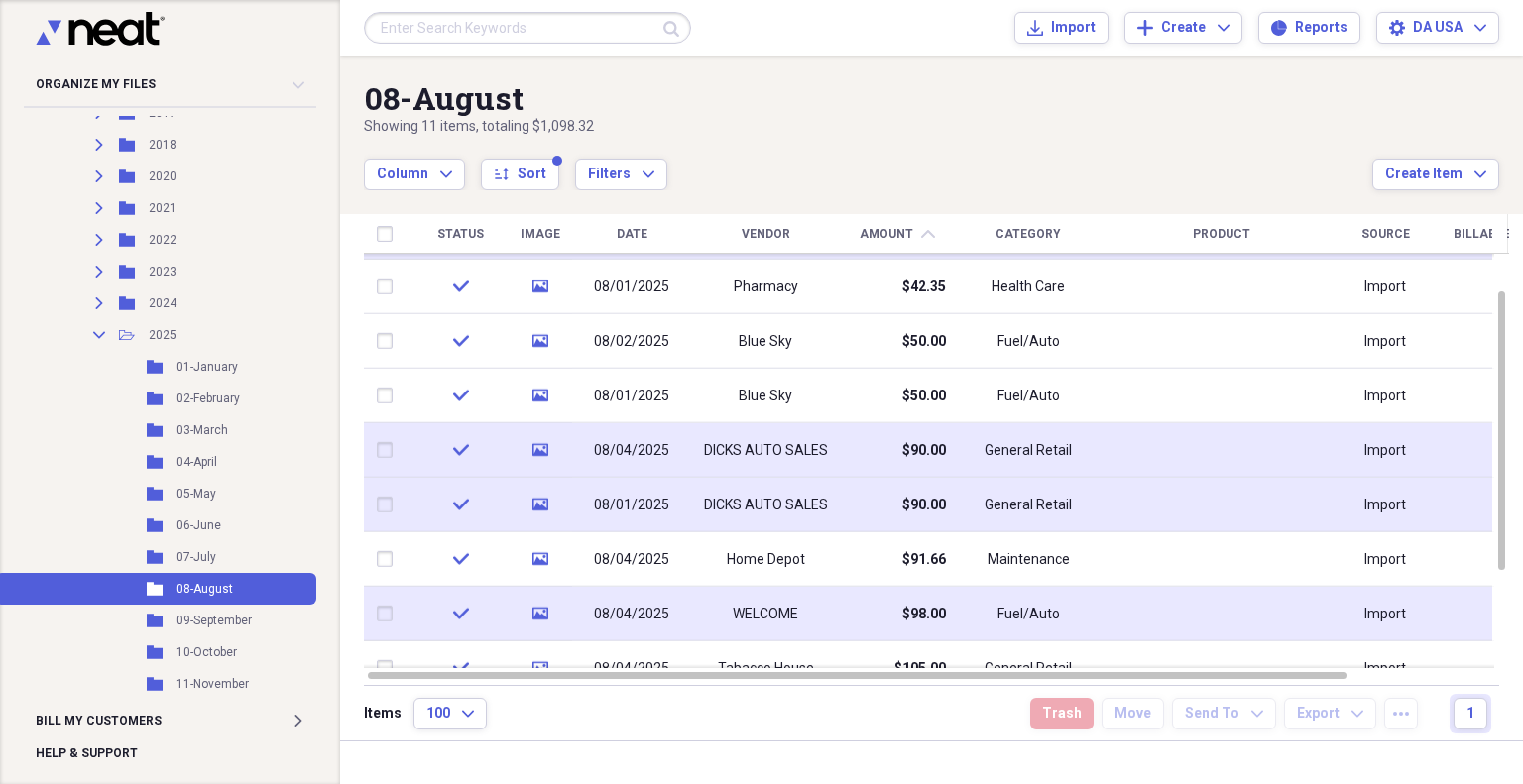 click on "DICKS AUTO SALES" at bounding box center [765, 450] 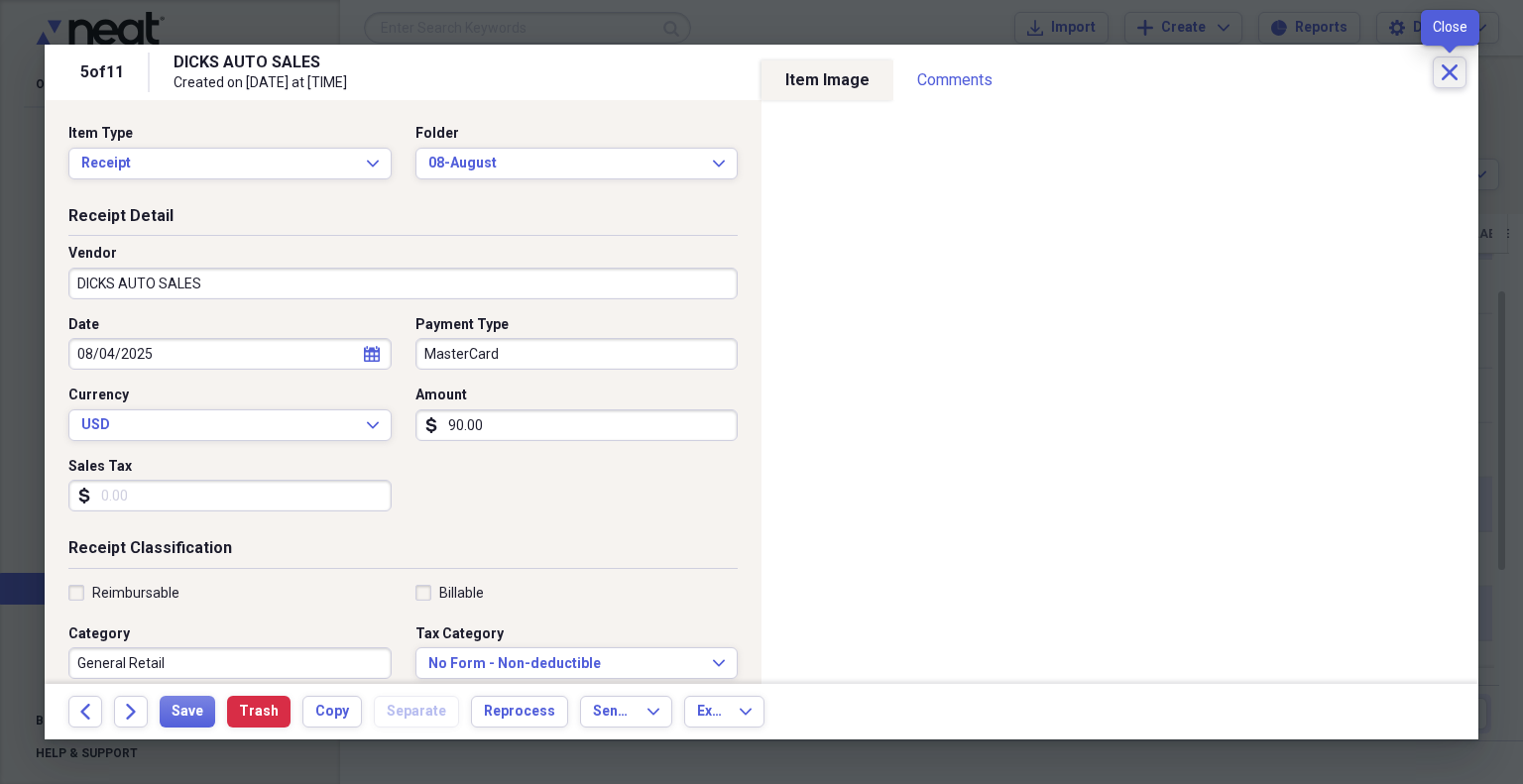 click on "Close" 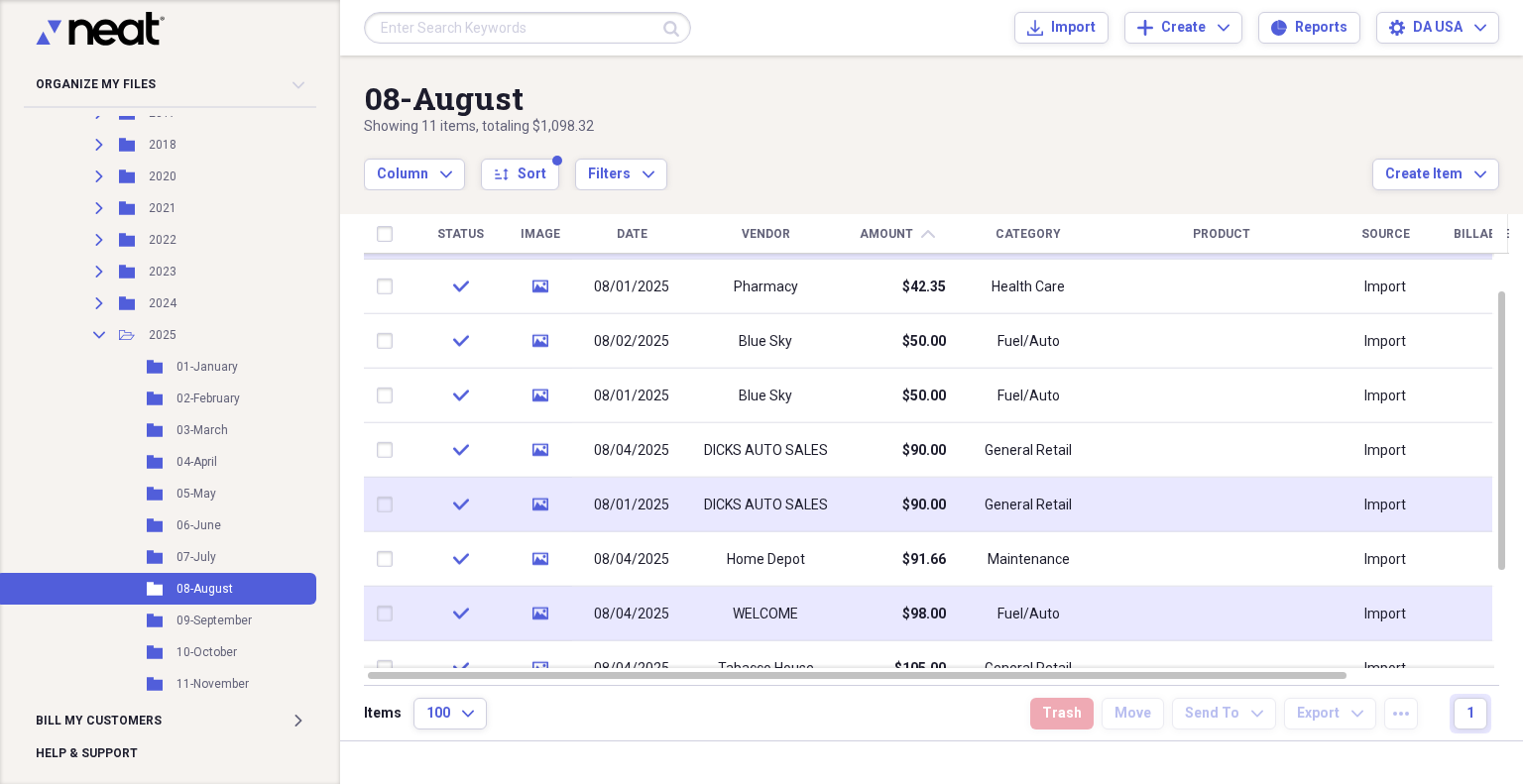 click on "media" at bounding box center [539, 504] 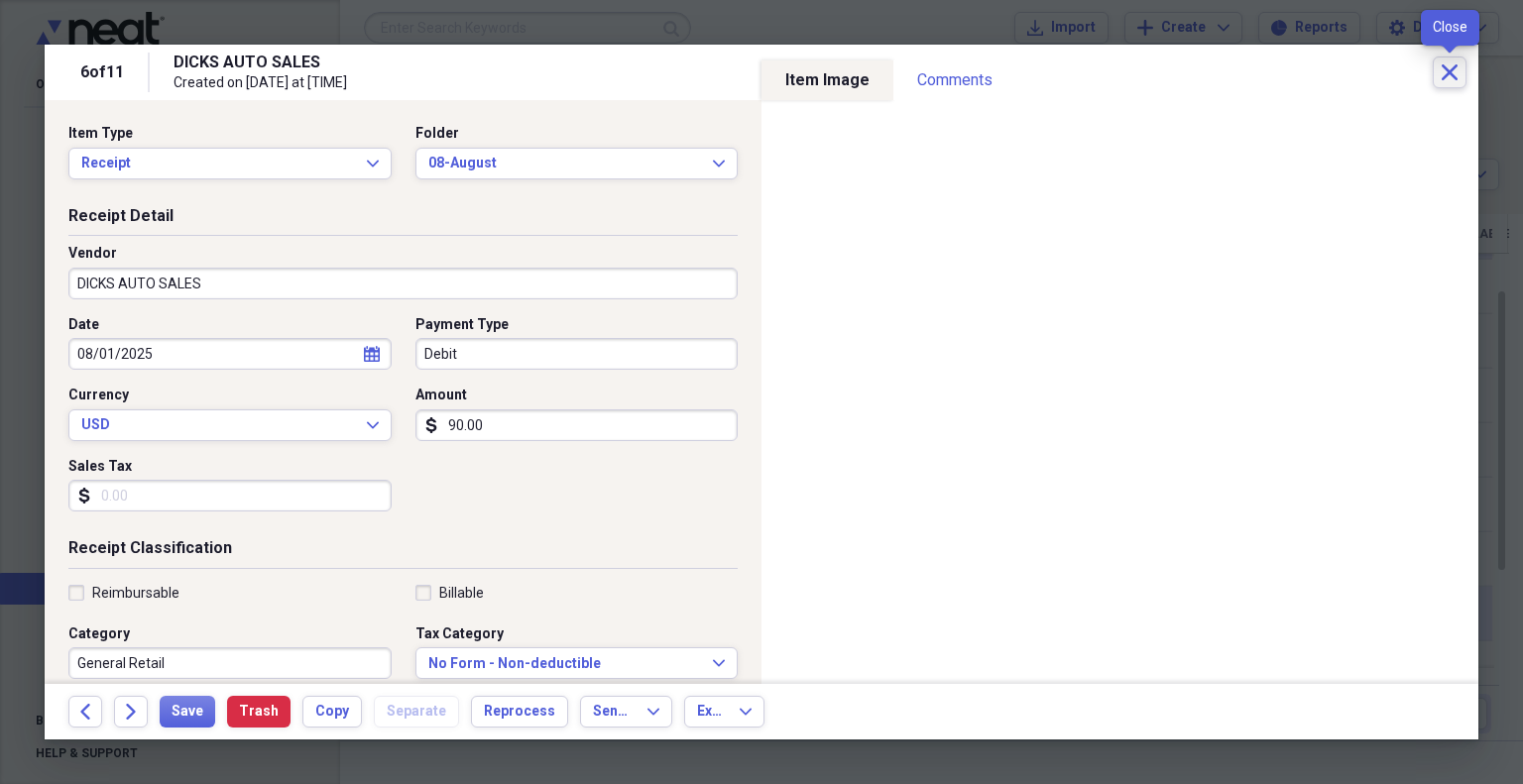 click on "Close" 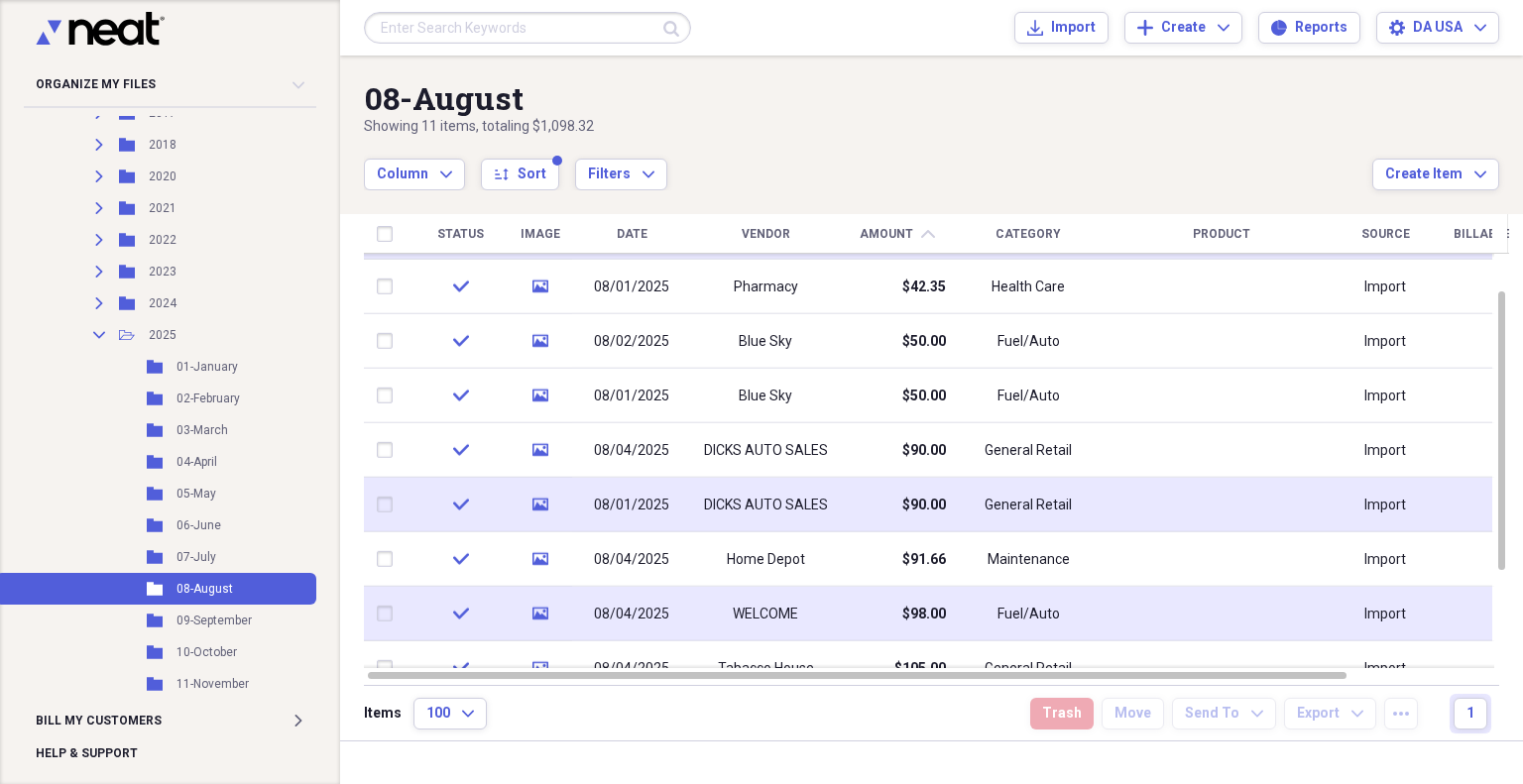 click on "08/01/2025" at bounding box center [632, 504] 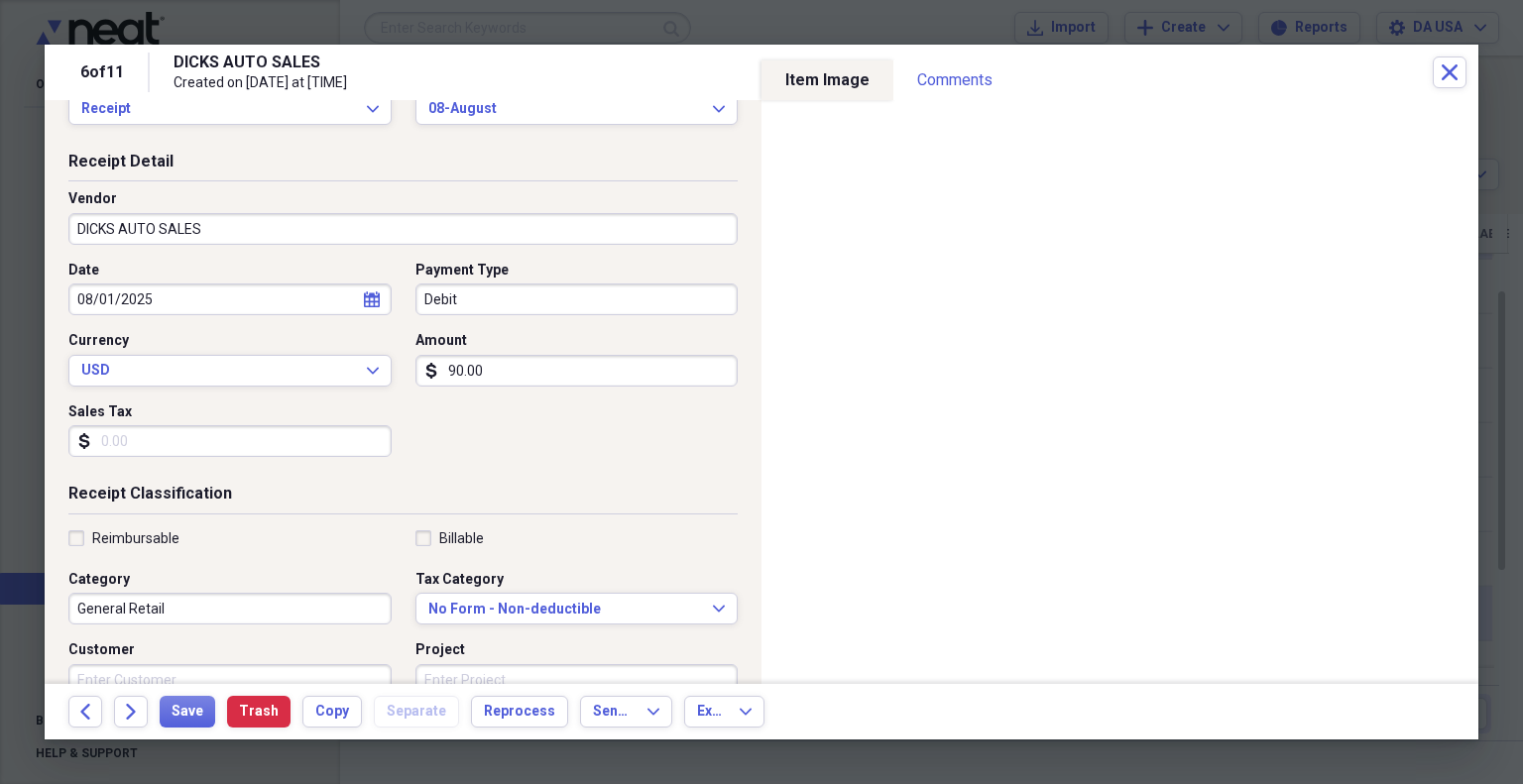scroll, scrollTop: 56, scrollLeft: 0, axis: vertical 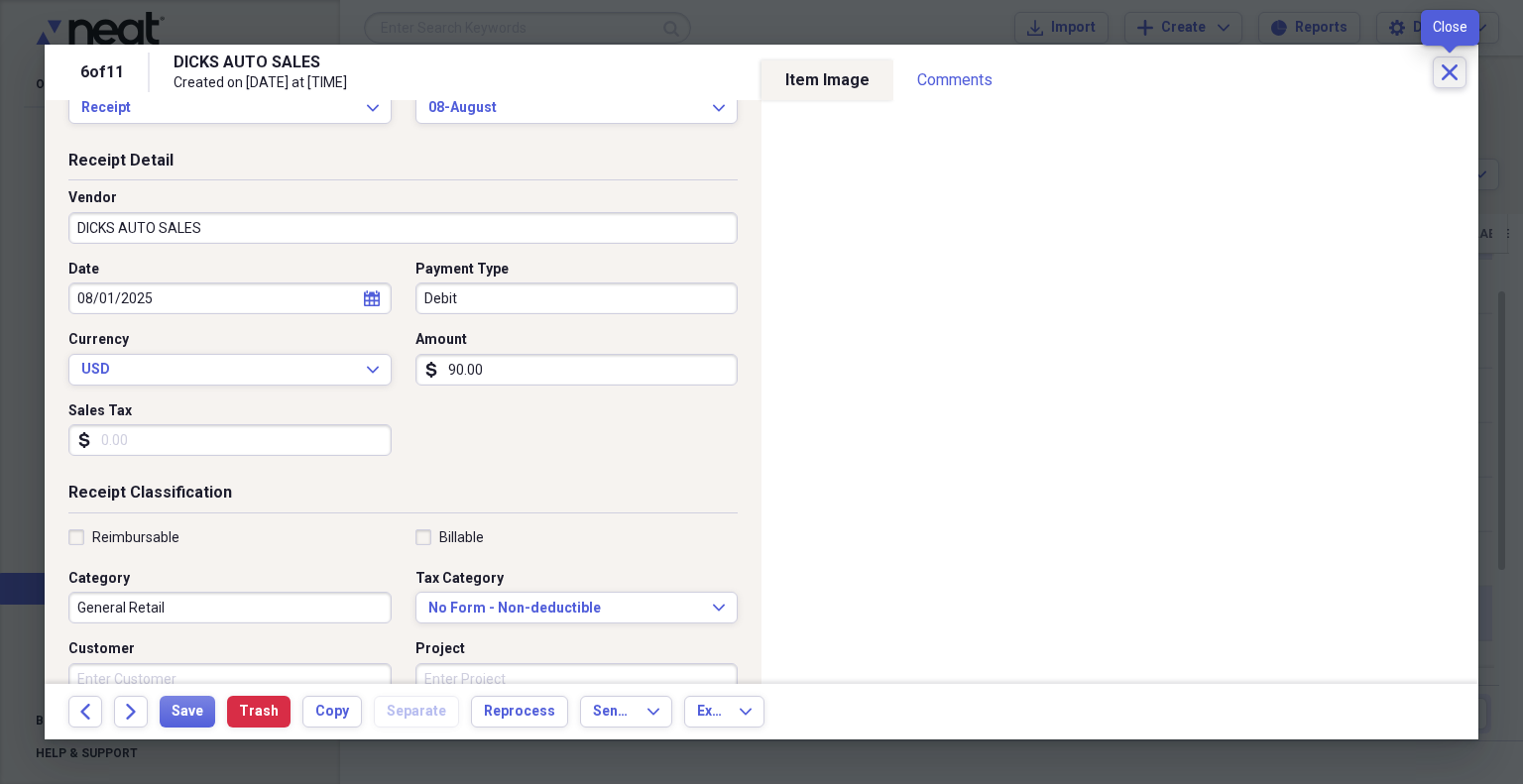 click on "Close" 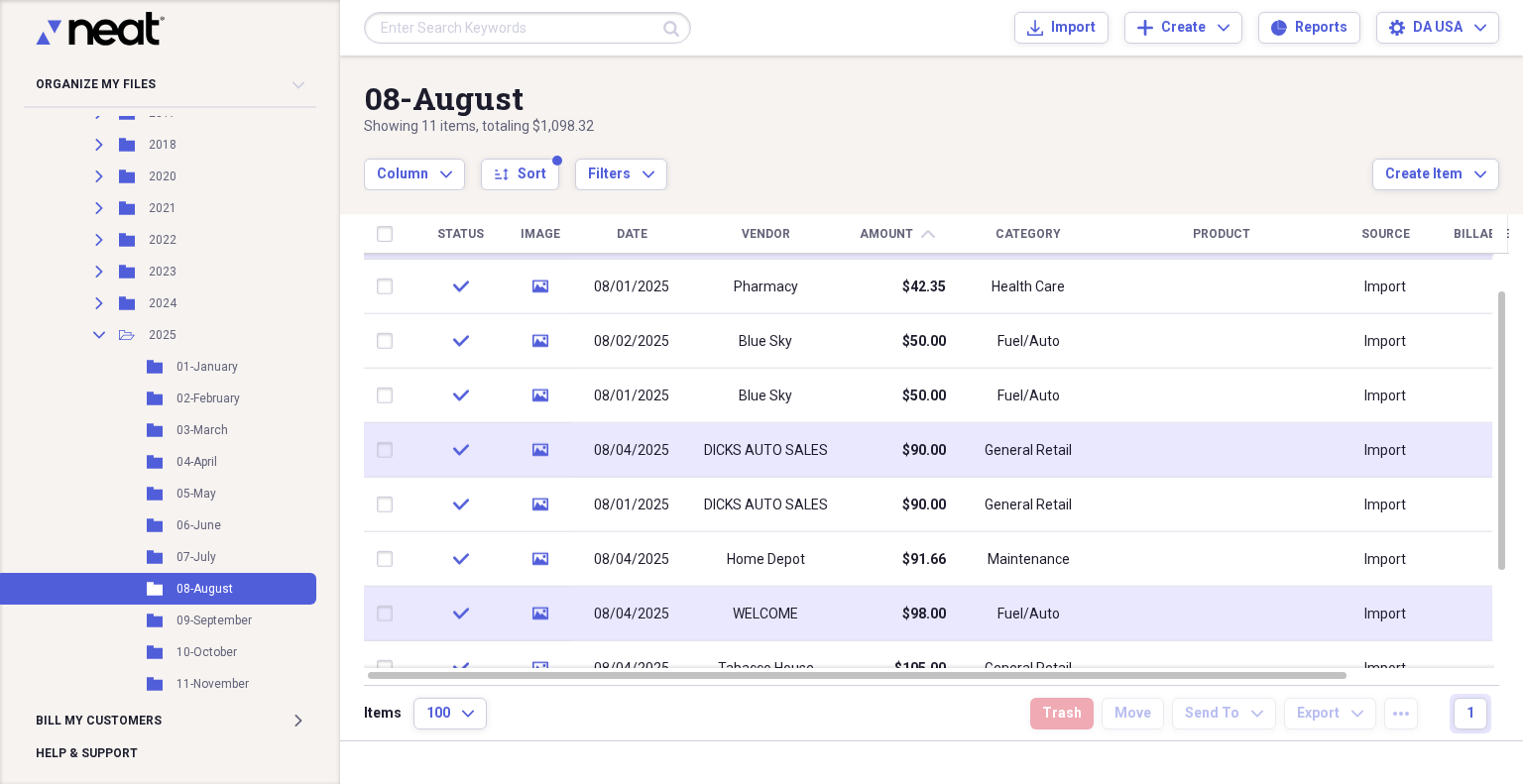 click on "DICKS AUTO SALES" at bounding box center [765, 450] 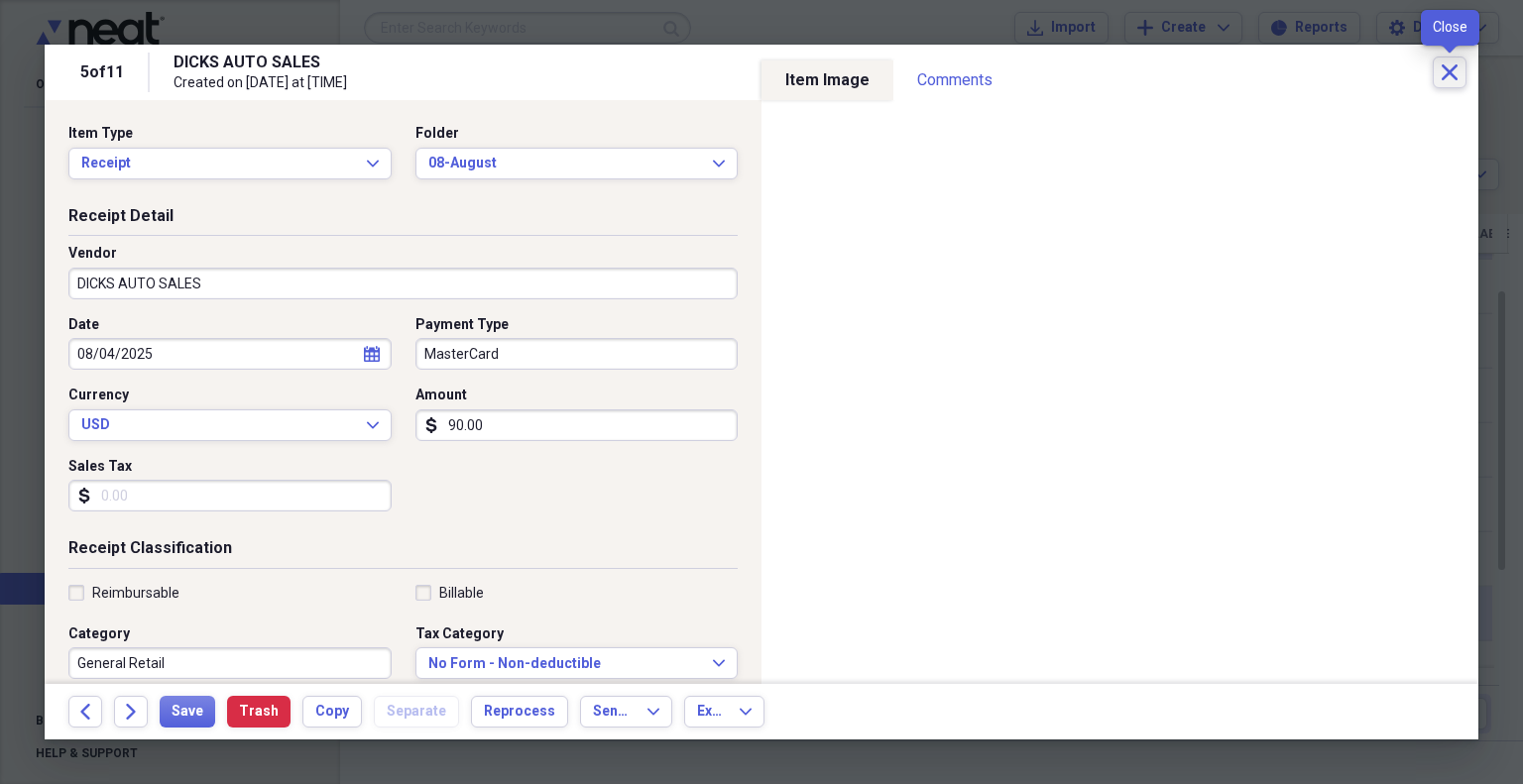 click on "Close" 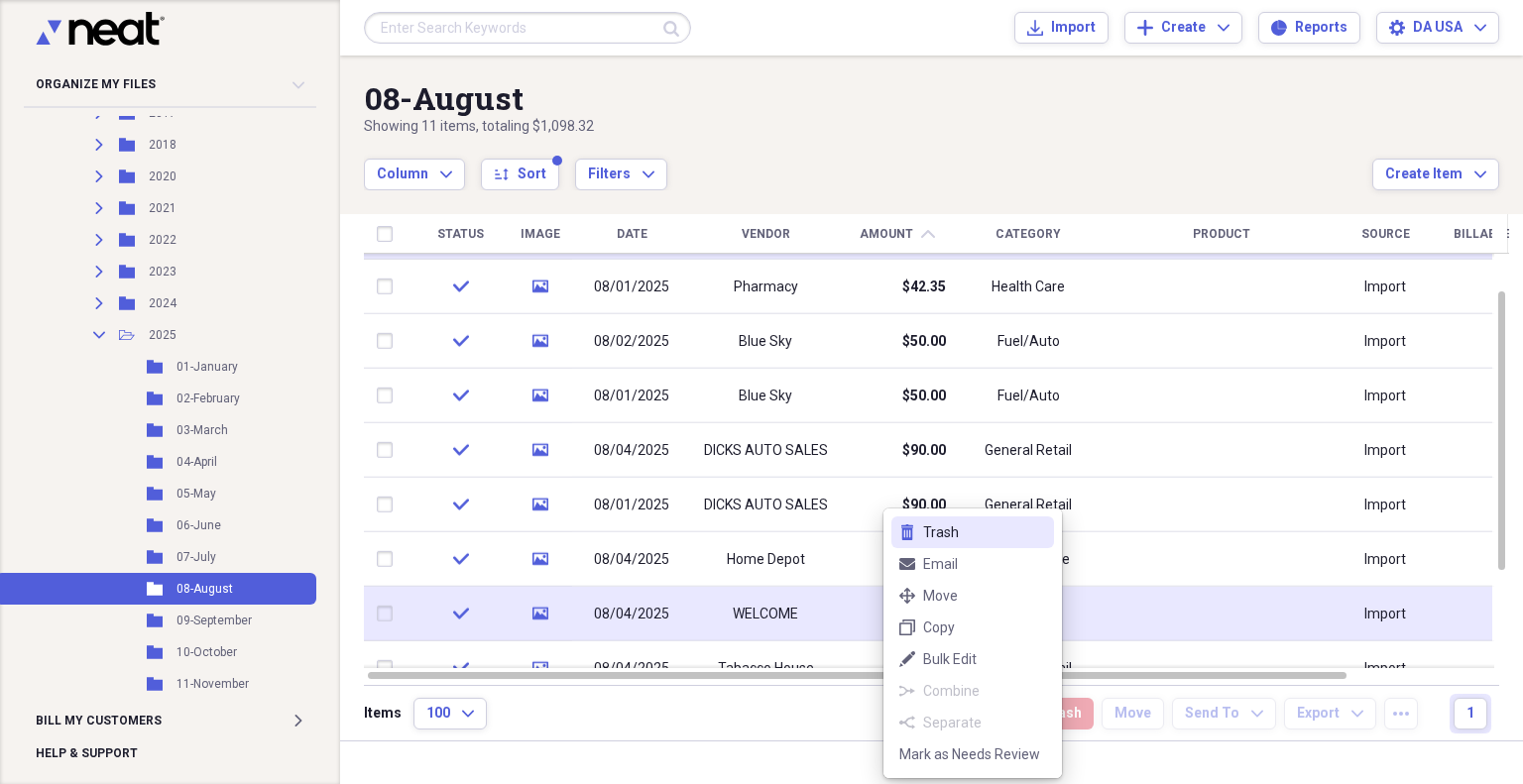 click on "Trash" at bounding box center [985, 532] 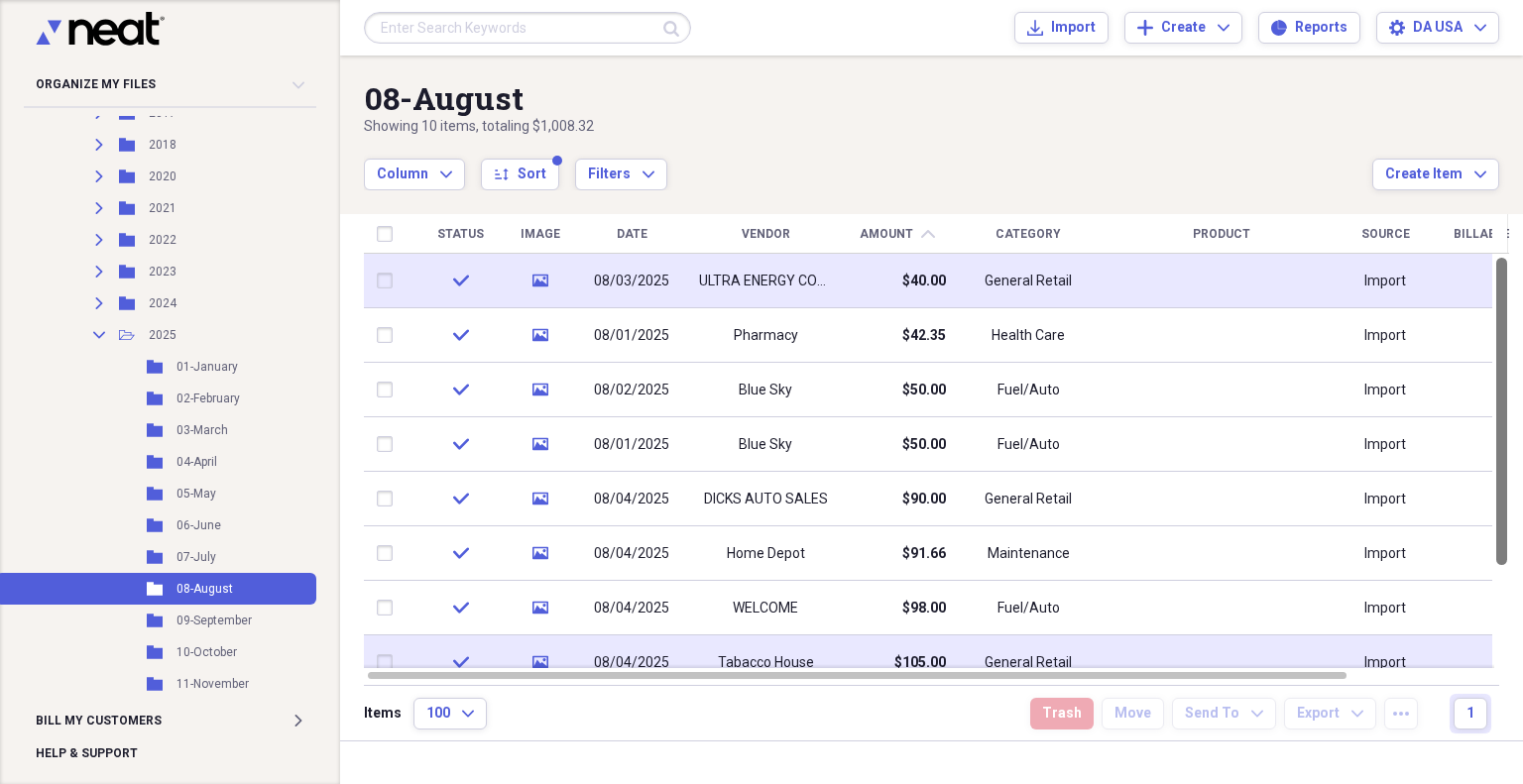 drag, startPoint x: 1516, startPoint y: 415, endPoint x: 1522, endPoint y: 351, distance: 64.28063 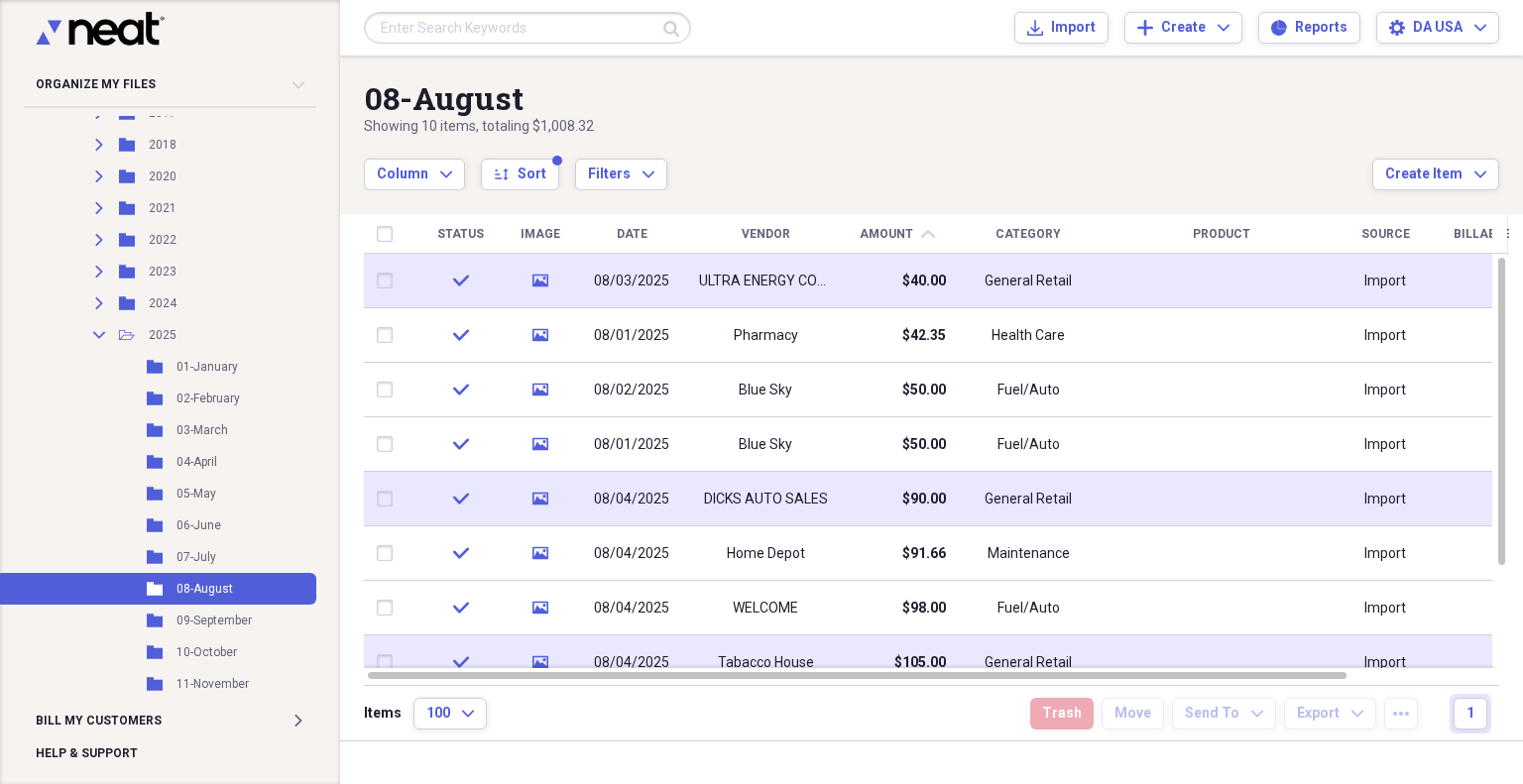 click on "$90.00" at bounding box center [896, 499] 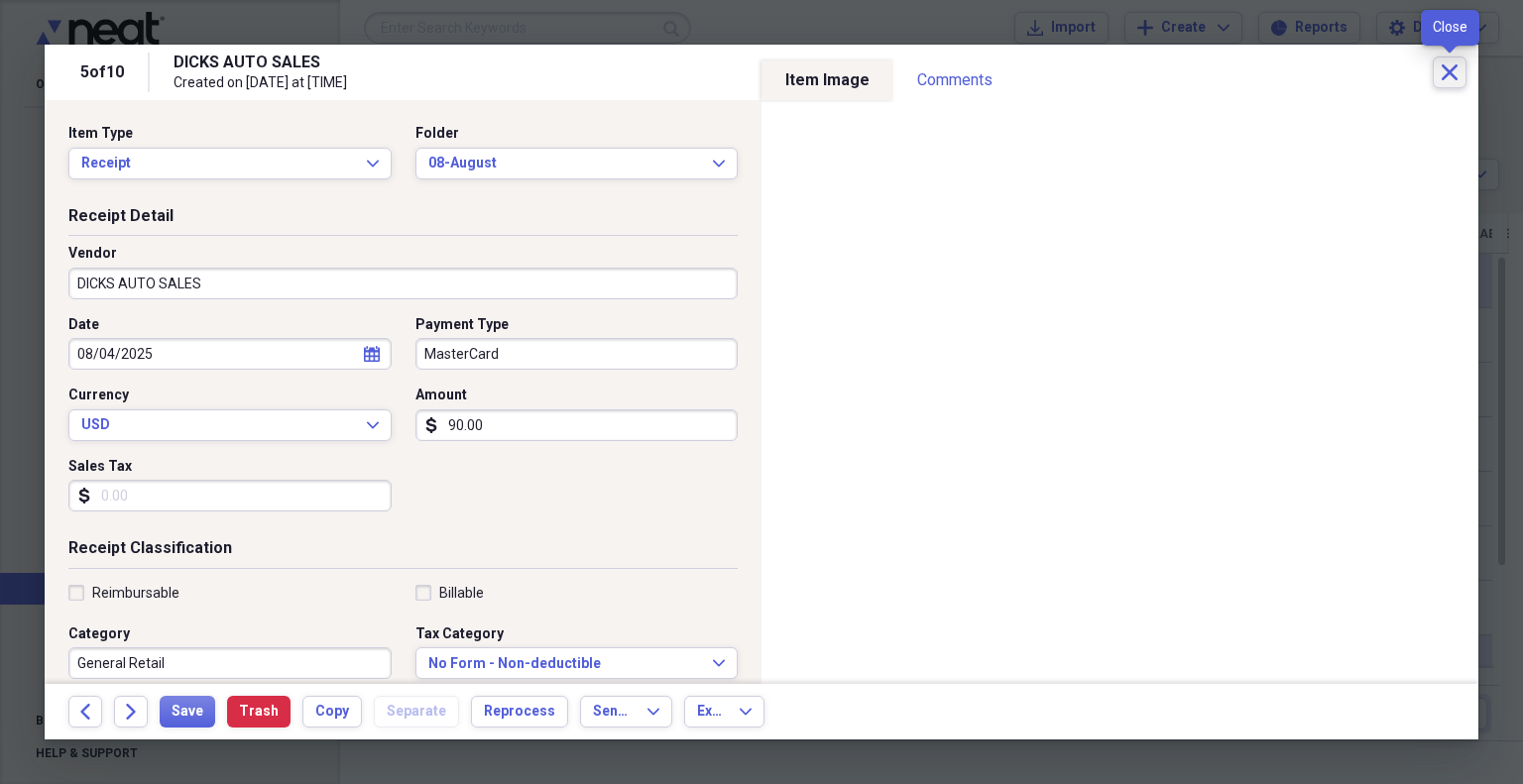 click on "Close" at bounding box center (1450, 72) 